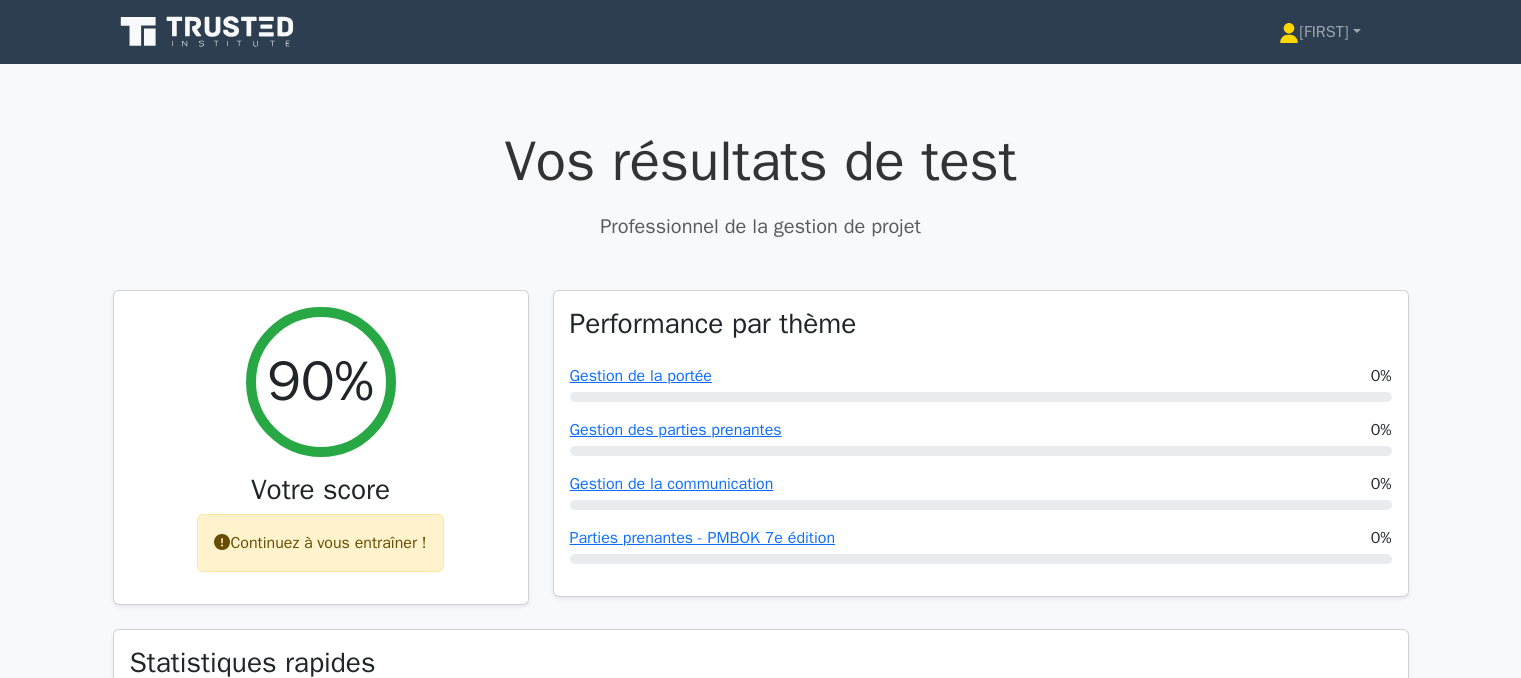 scroll, scrollTop: 0, scrollLeft: 0, axis: both 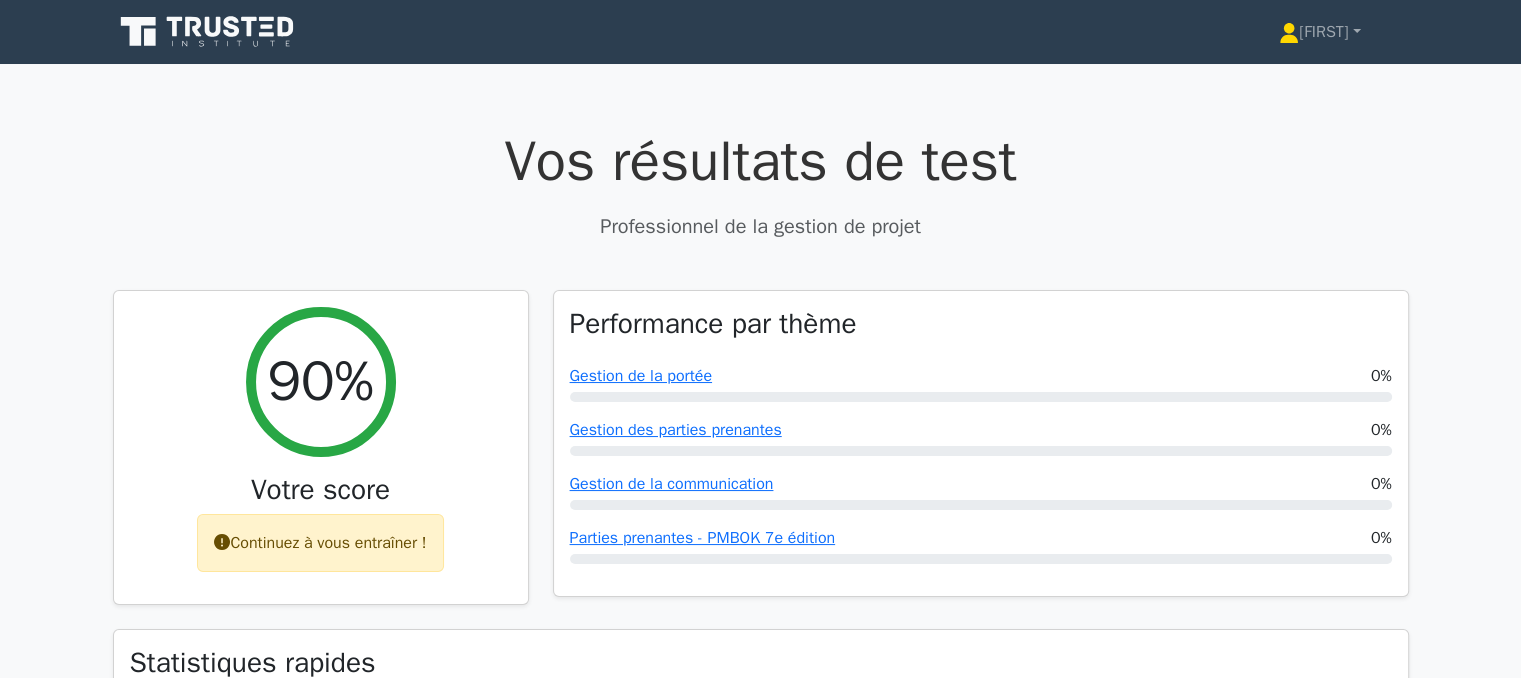 click on "Vos résultats de test
Professionnel de la gestion de projet
90%
Votre score
Continuez à vous entraîner !
Performance par thème
Gestion de la portée
0%
Gestion des parties prenantes 0%" at bounding box center (760, 1379) 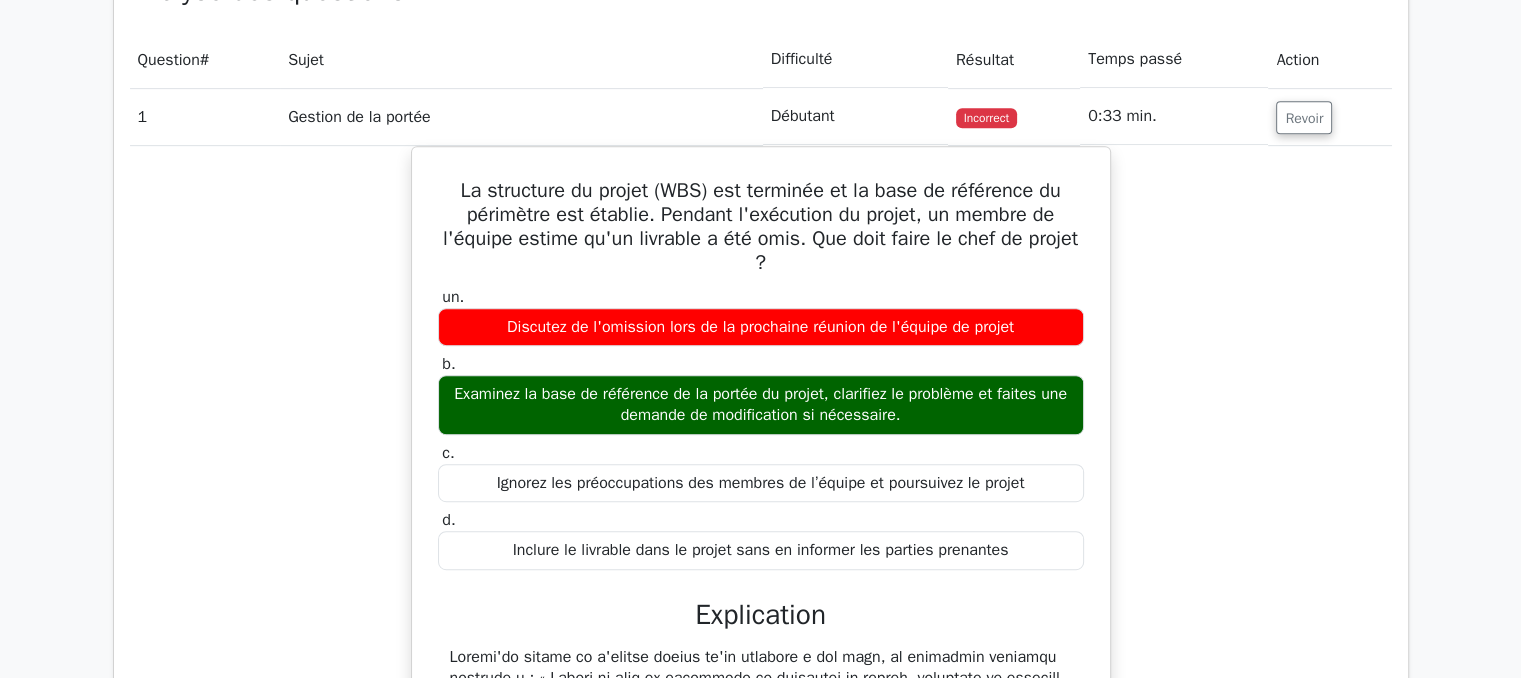 scroll, scrollTop: 976, scrollLeft: 0, axis: vertical 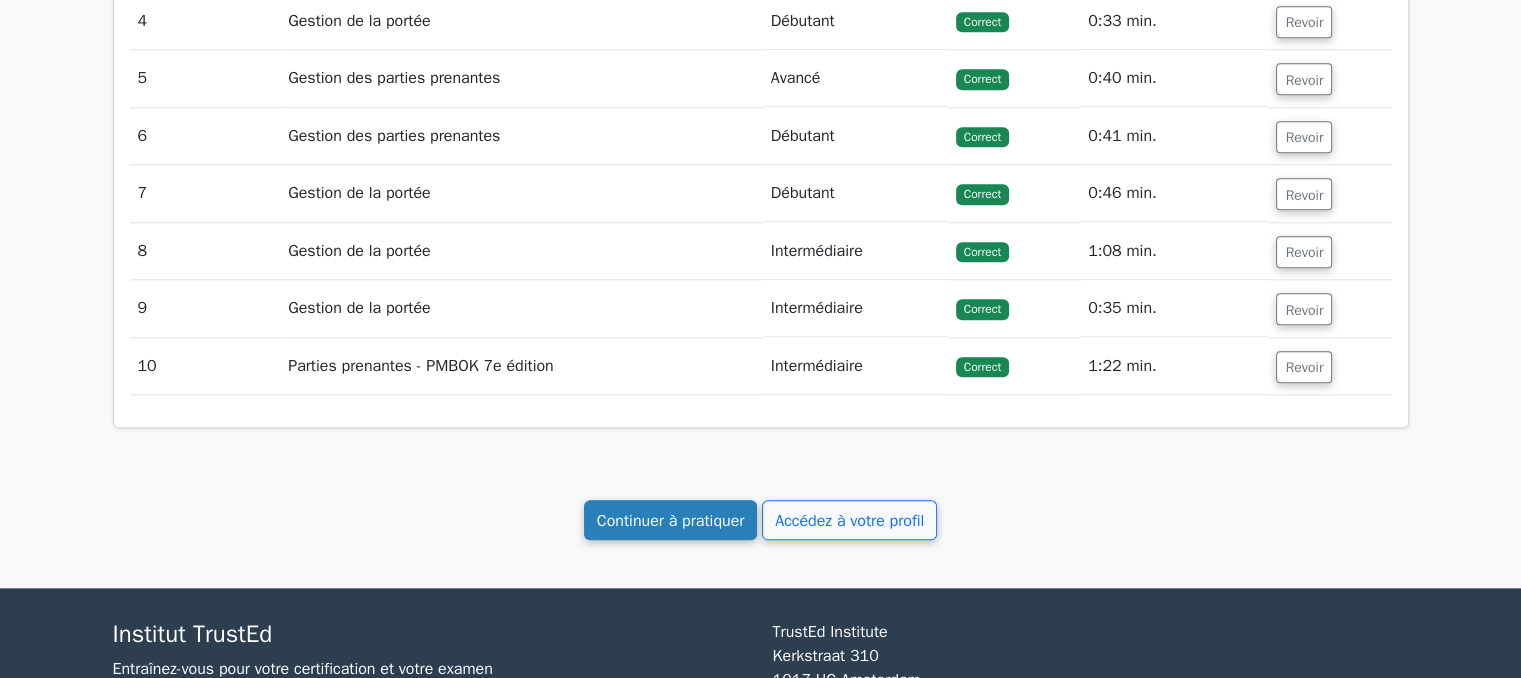 click on "Continuer à pratiquer" at bounding box center (671, 521) 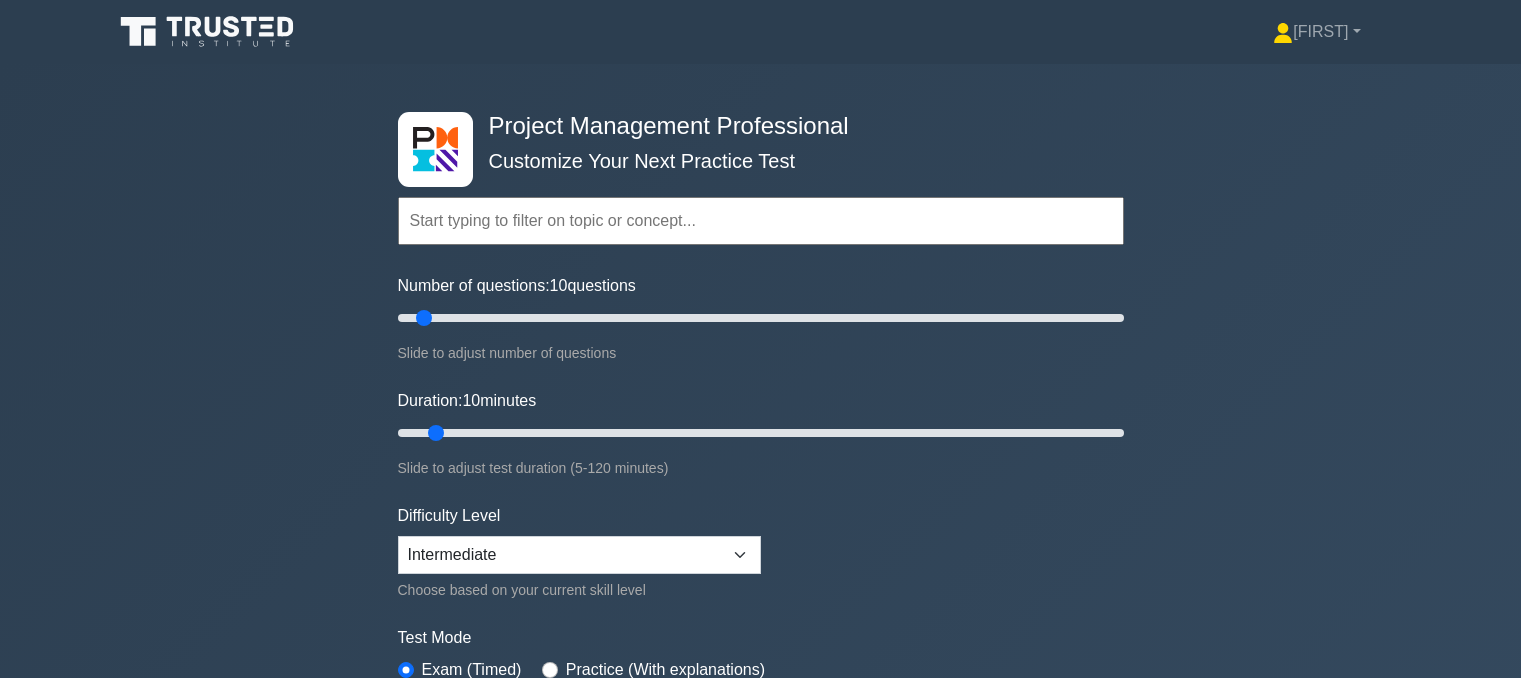 scroll, scrollTop: 0, scrollLeft: 0, axis: both 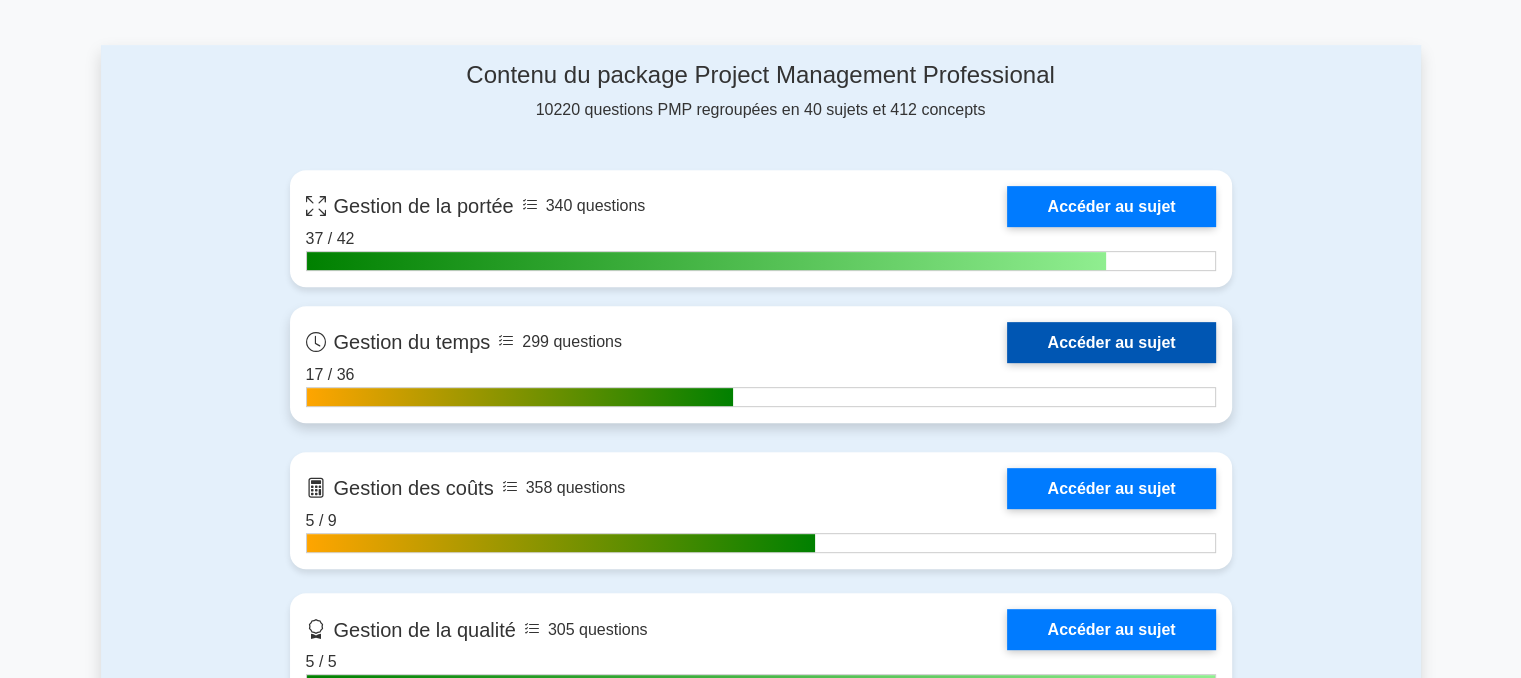 click on "Accéder au sujet" at bounding box center [1111, 342] 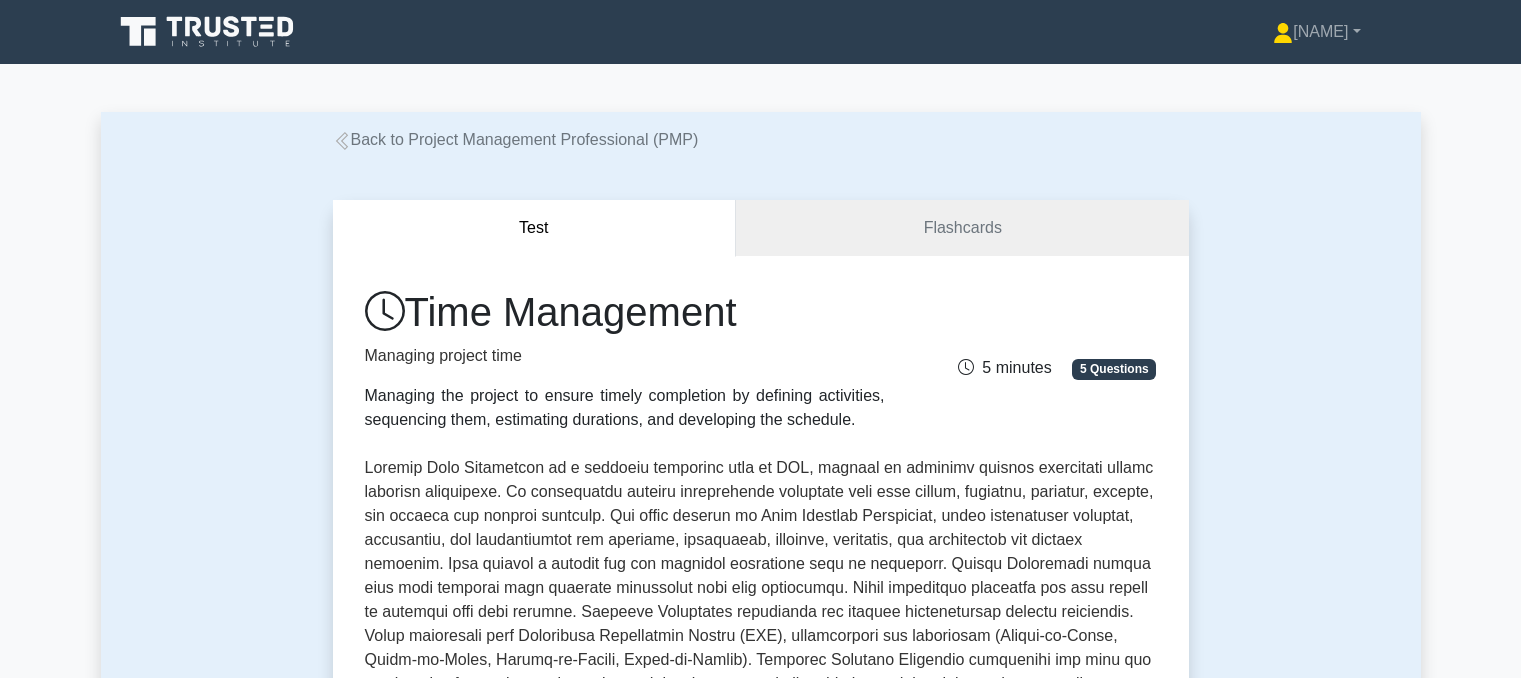 scroll, scrollTop: 0, scrollLeft: 0, axis: both 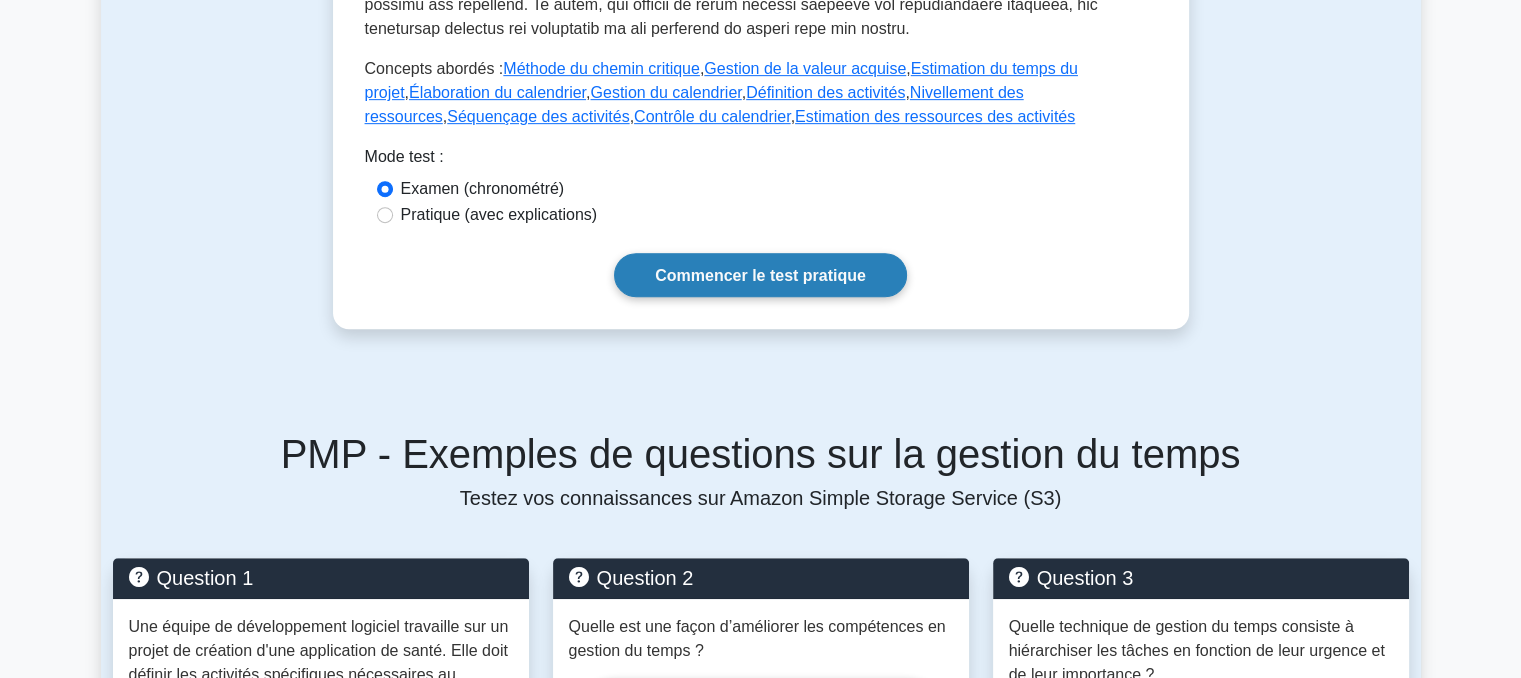 click on "Commencer le test pratique" at bounding box center [760, 275] 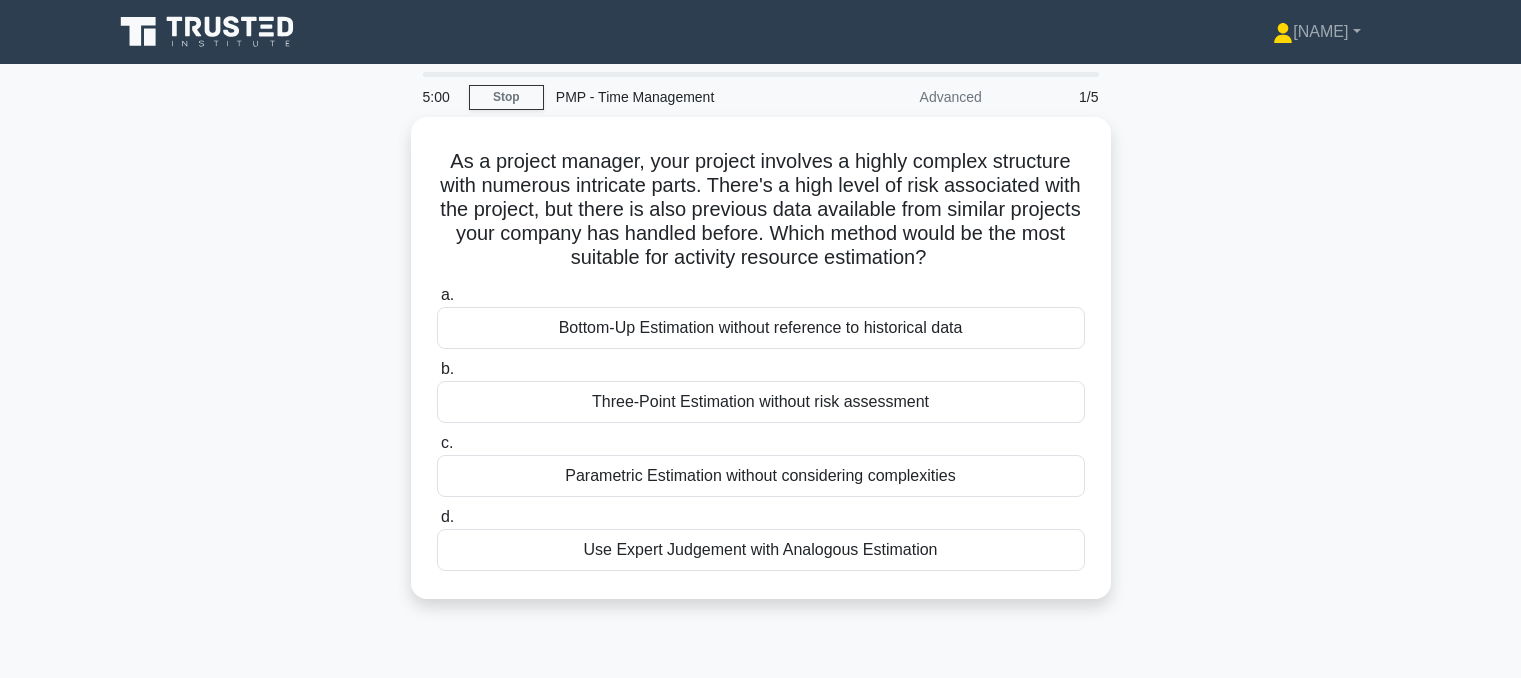 scroll, scrollTop: 0, scrollLeft: 0, axis: both 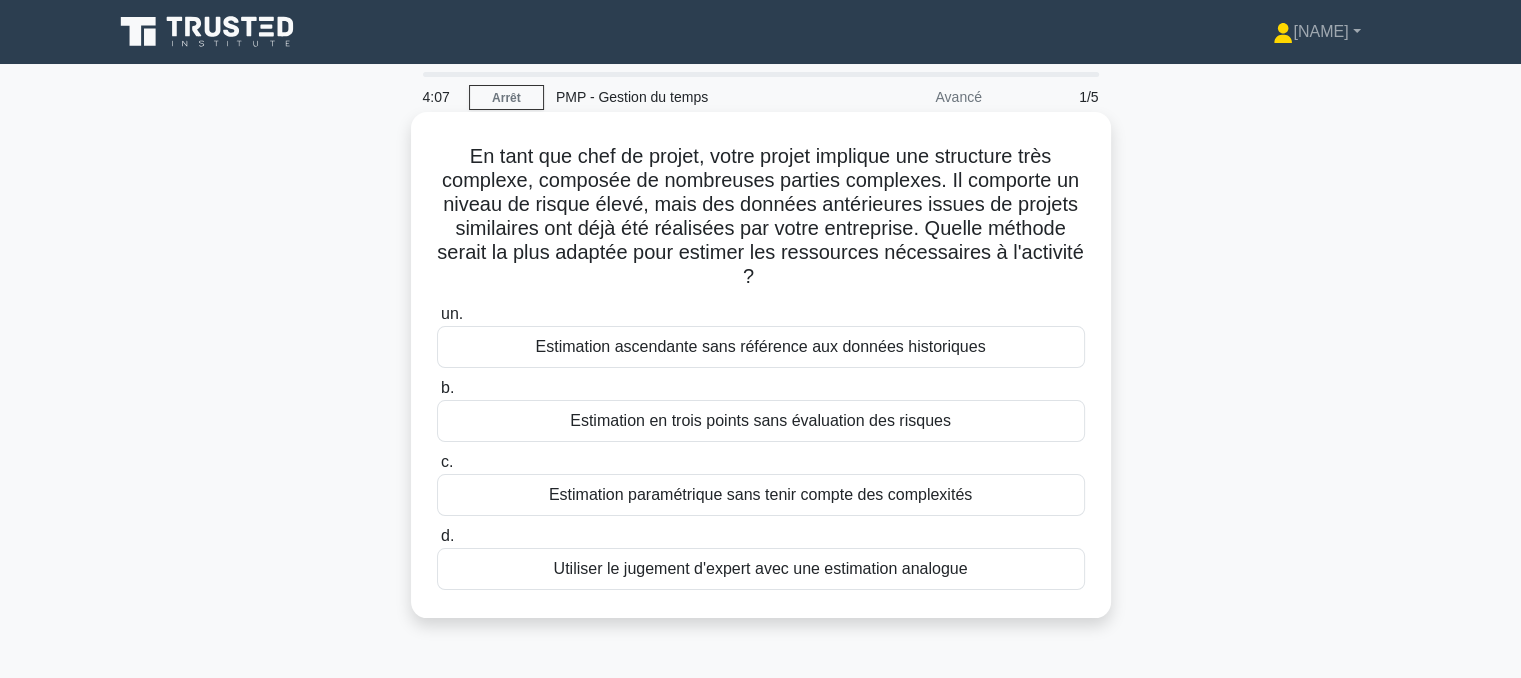 click on "Utiliser le jugement d'expert avec une estimation analogue" at bounding box center (761, 568) 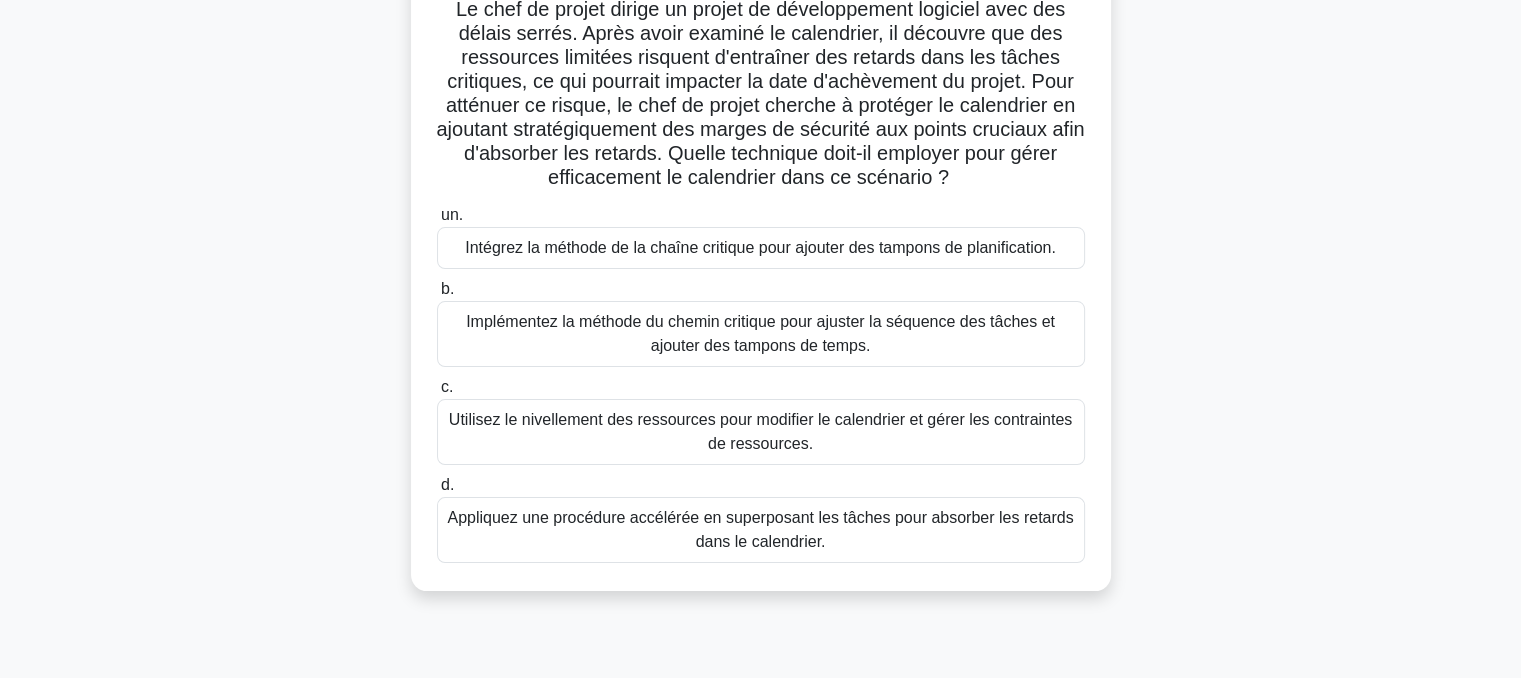 scroll, scrollTop: 160, scrollLeft: 0, axis: vertical 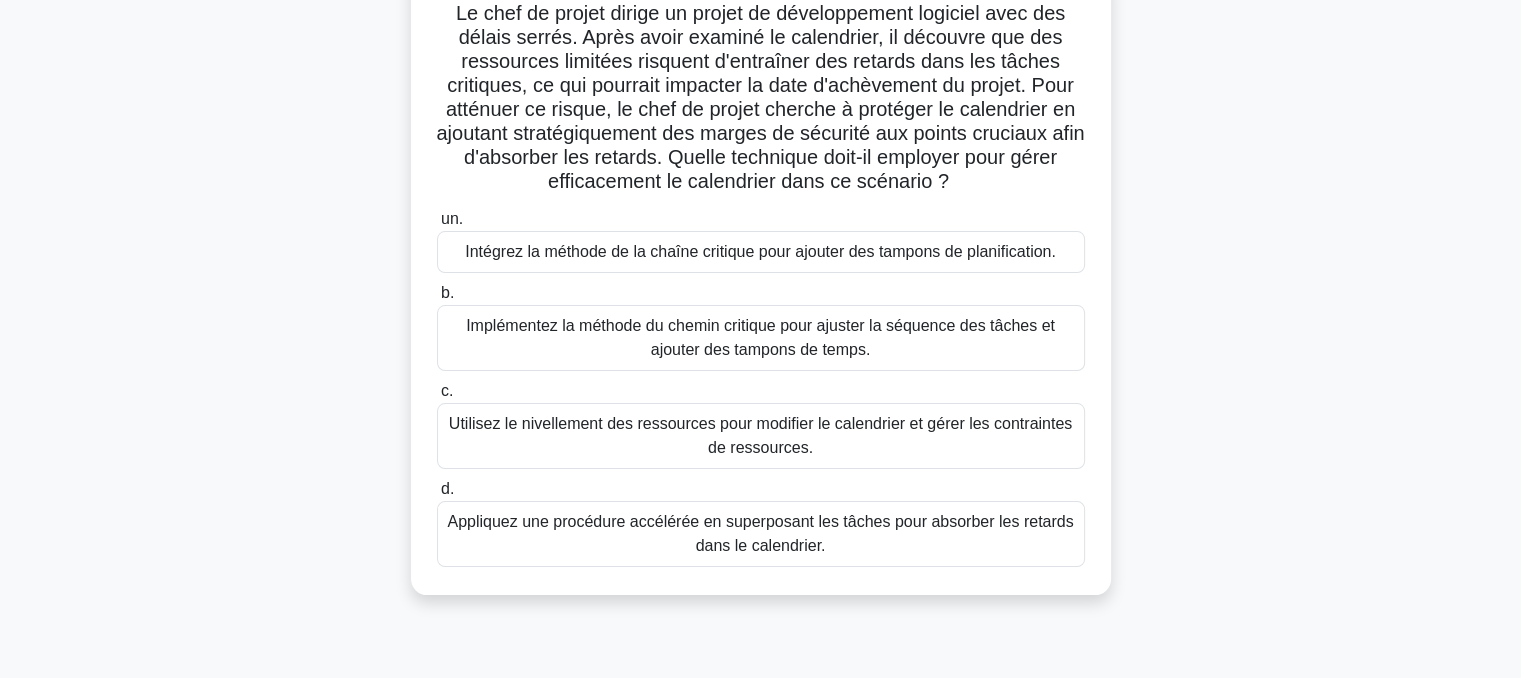 click on "Le chef de projet dirige un projet de développement logiciel avec des délais serrés. Après avoir examiné le calendrier, il découvre que des ressources limitées risquent d'entraîner des retards dans les tâches critiques, ce qui pourrait impacter la date d'achèvement du projet. Pour atténuer ce risque, le chef de projet cherche à protéger le calendrier en ajoutant stratégiquement des marges de sécurité aux points cruciaux afin d'absorber les retards. Quelle technique doit-il employer pour gérer efficacement le calendrier dans ce scénario ?
.spinner_0XTQ{transform-origin:center;animation:spinner_y6GP .75s linear infinite}@keyframes spinner_y6GP{100%{transform:rotate(360deg)}}
un. b. c. d." at bounding box center [761, 282] 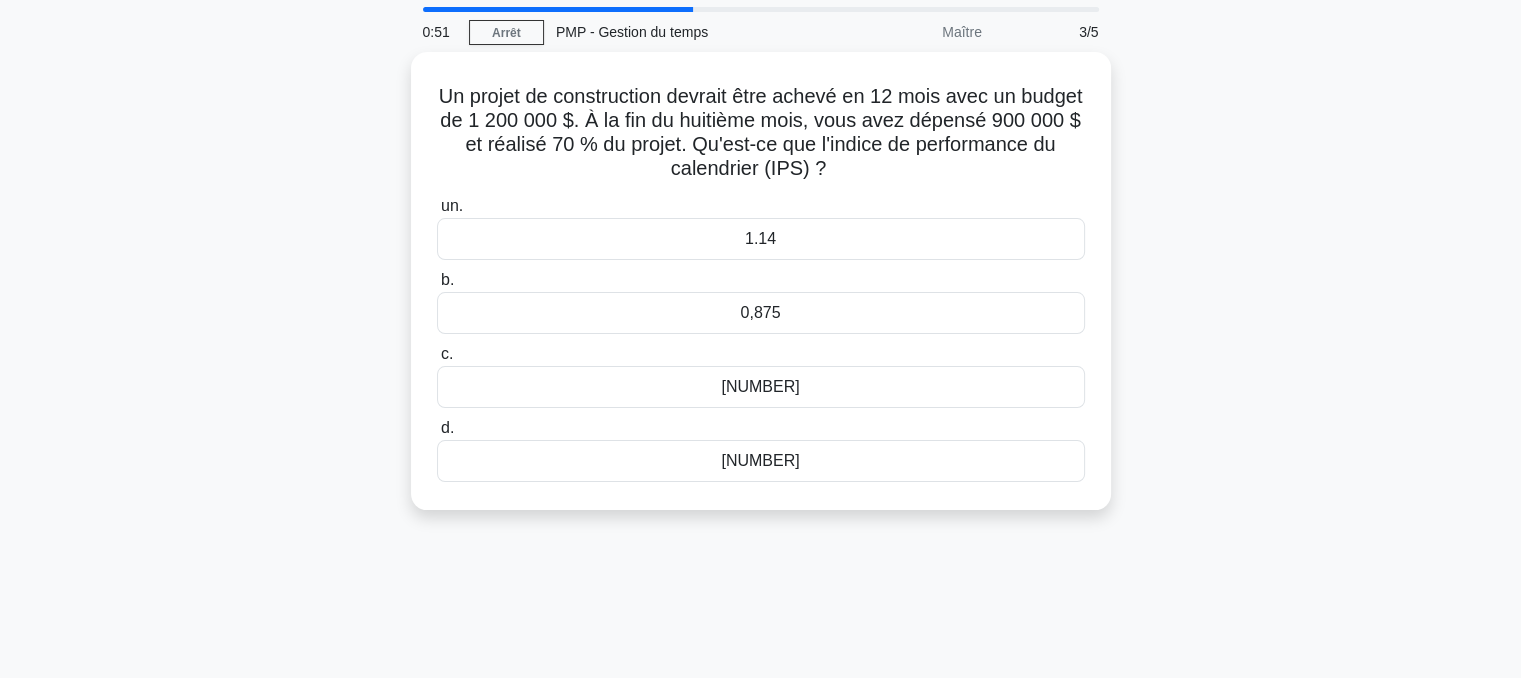 scroll, scrollTop: 0, scrollLeft: 0, axis: both 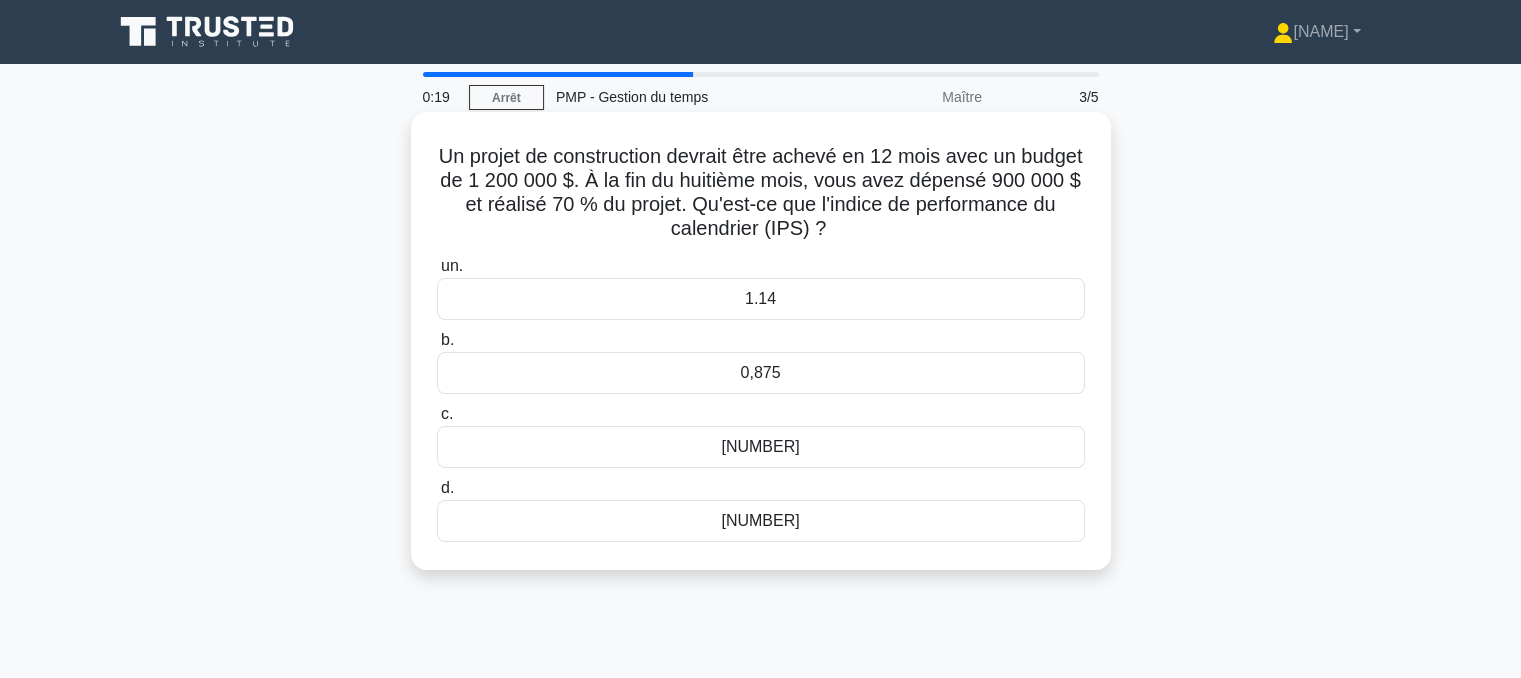 click on "0,7" at bounding box center (760, 520) 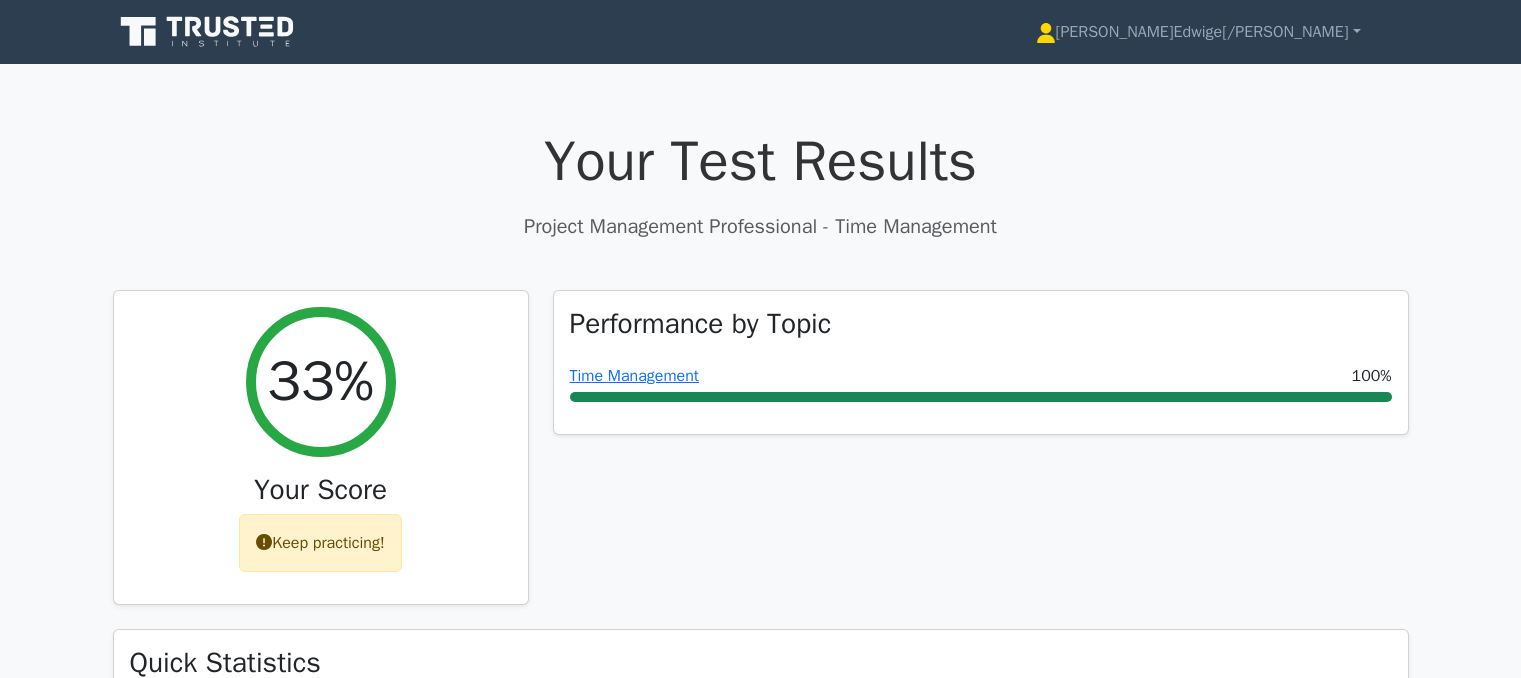scroll, scrollTop: 0, scrollLeft: 0, axis: both 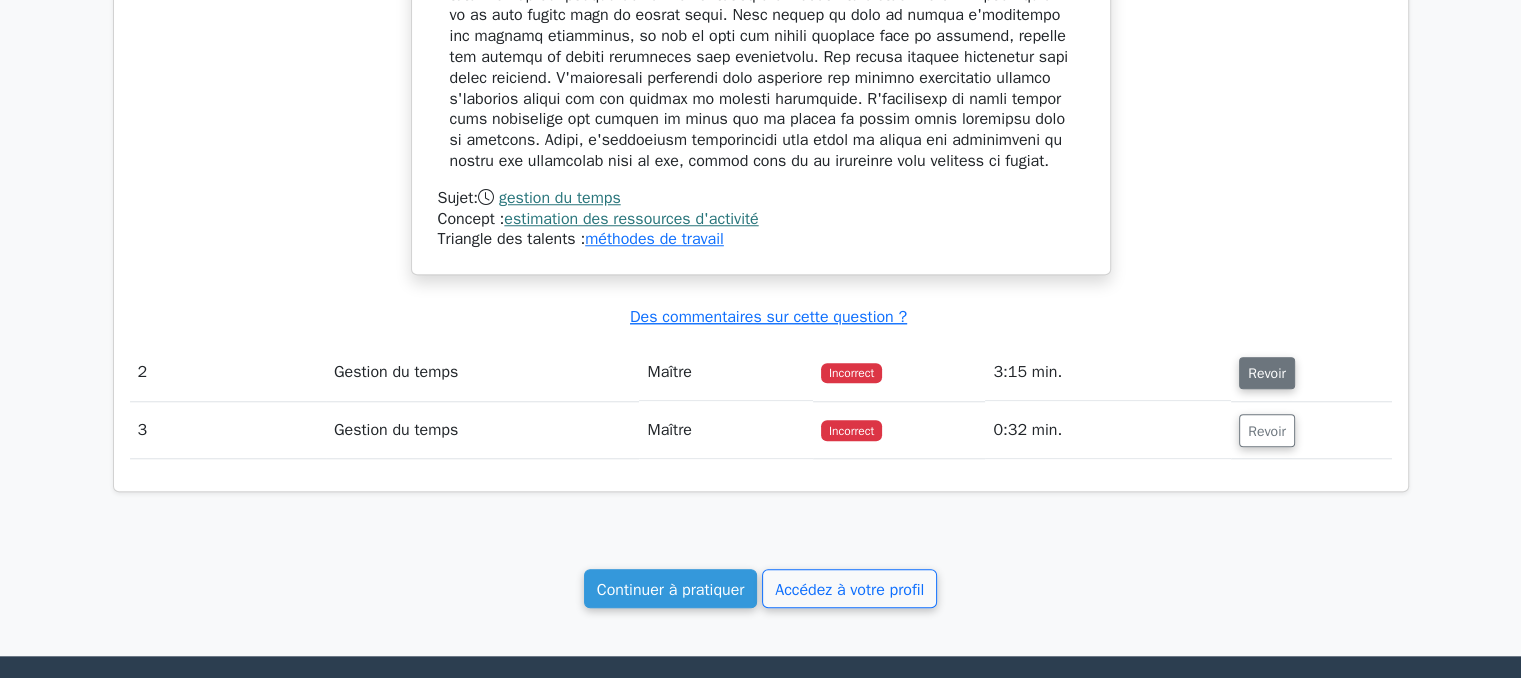 click on "Revoir" at bounding box center [1267, 373] 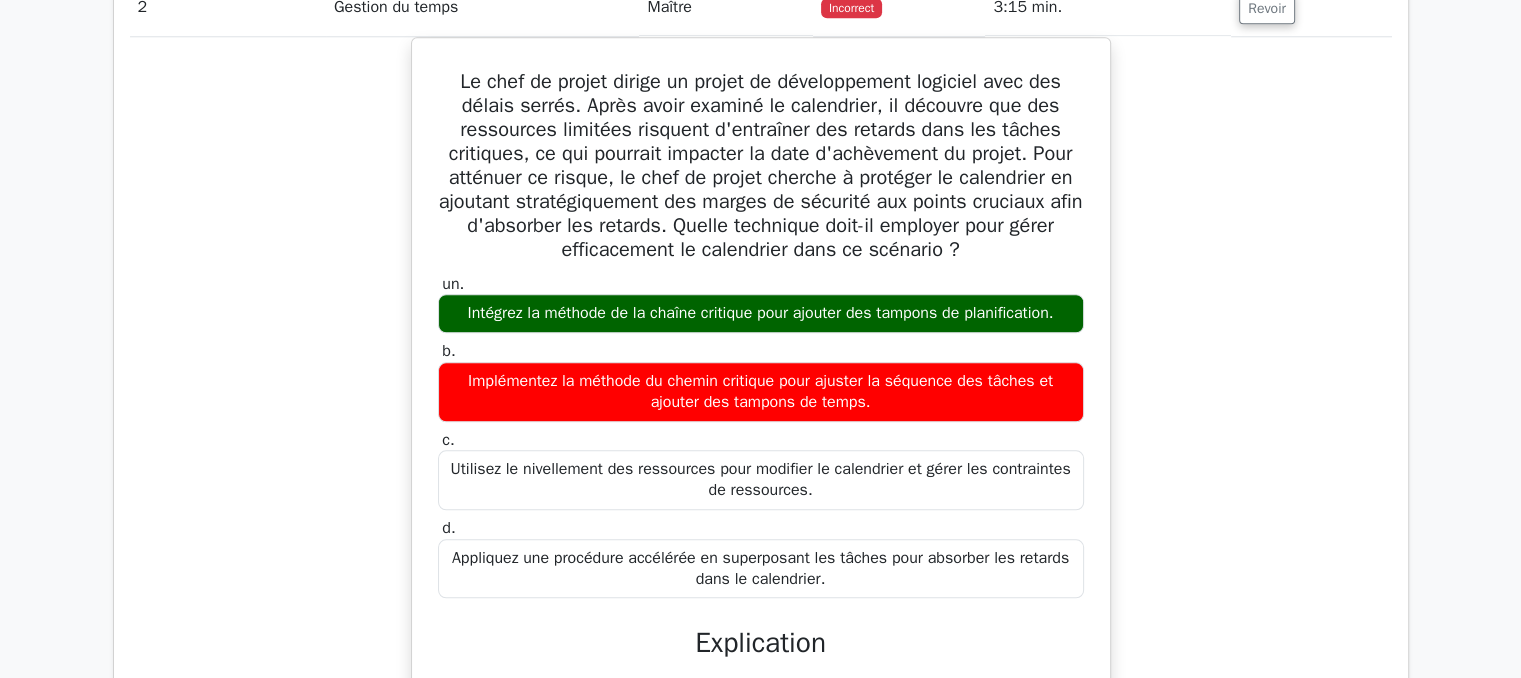 scroll, scrollTop: 2136, scrollLeft: 0, axis: vertical 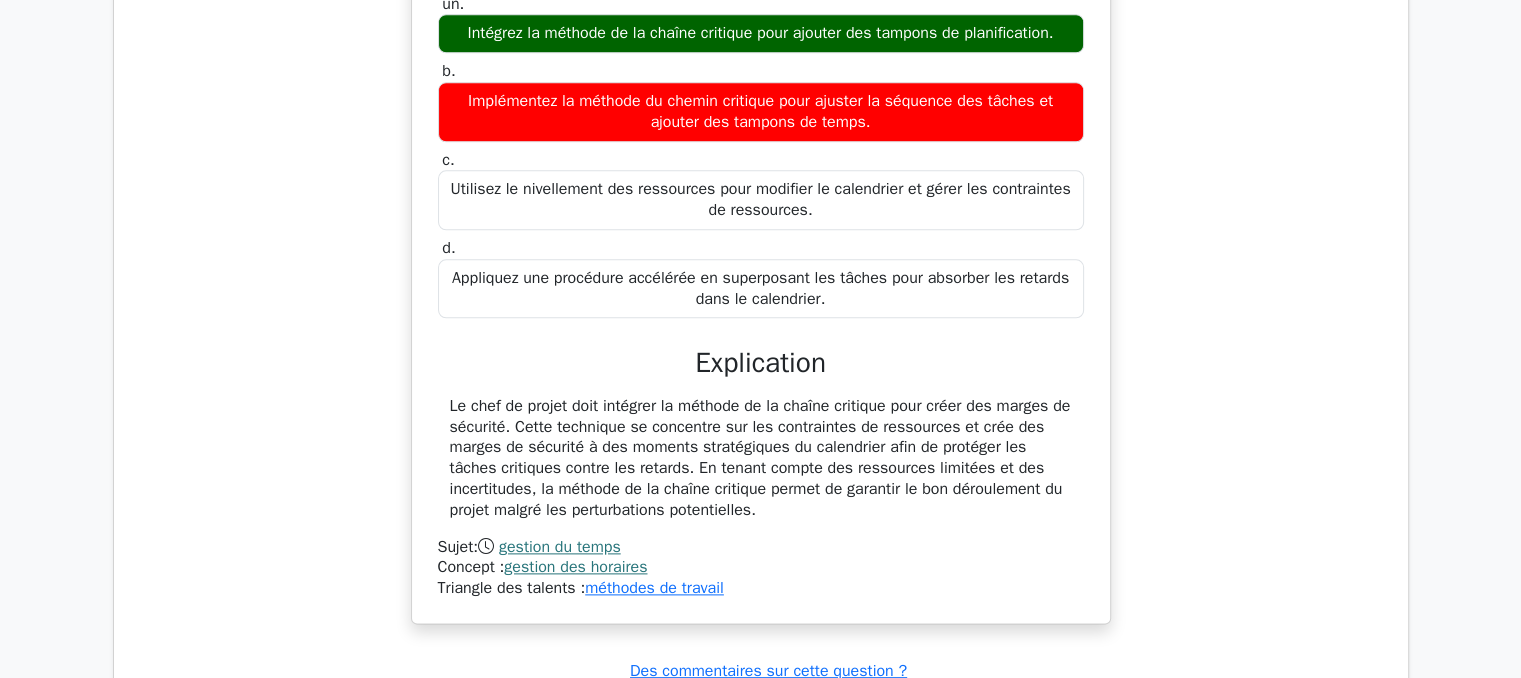 click on "Le chef de projet doit intégrer la méthode de la chaîne critique pour créer des marges de sécurité. Cette technique se concentre sur les contraintes de ressources et crée des marges de sécurité à des moments stratégiques du calendrier afin de protéger les tâches critiques contre les retards. En tenant compte des ressources limitées et des incertitudes, la méthode de la chaîne critique permet de garantir le bon déroulement du projet malgré les perturbations potentielles." at bounding box center [760, 458] 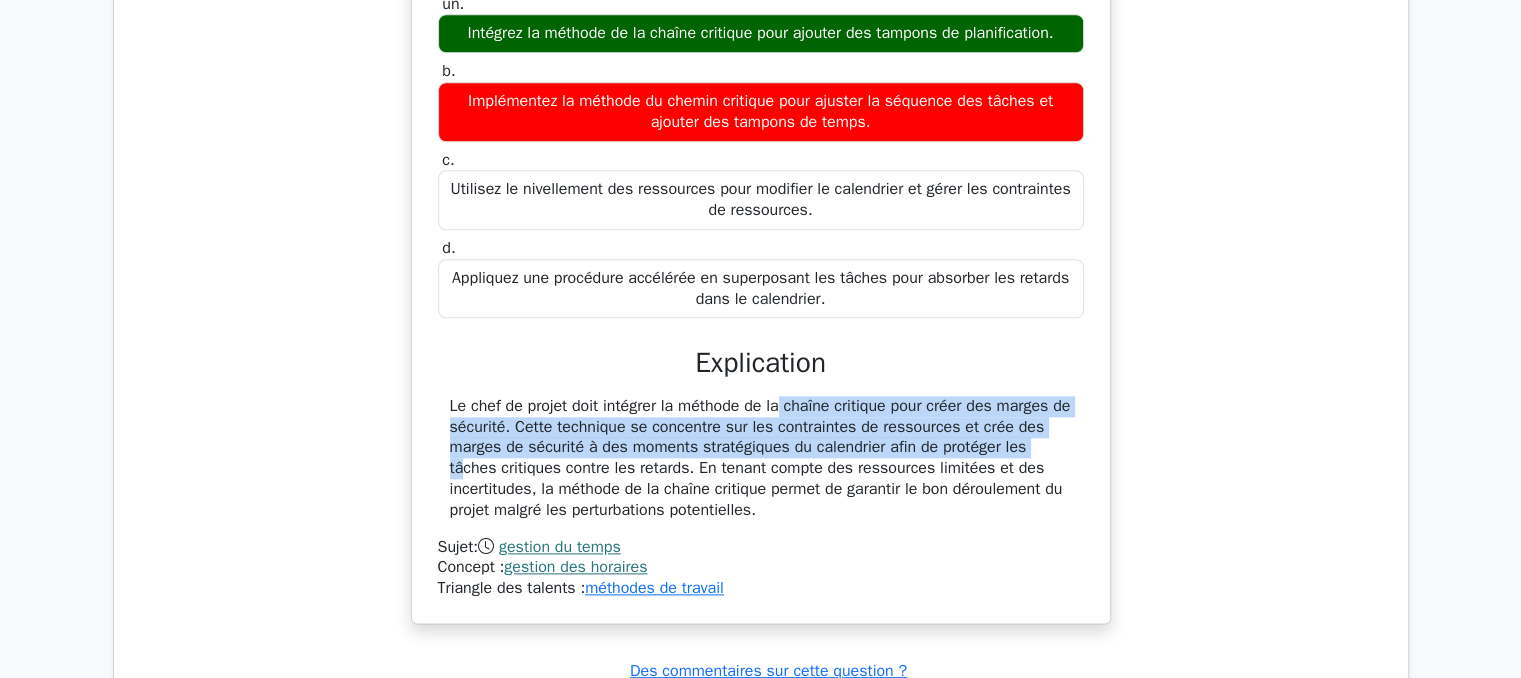 drag, startPoint x: 662, startPoint y: 369, endPoint x: 924, endPoint y: 416, distance: 266.18228 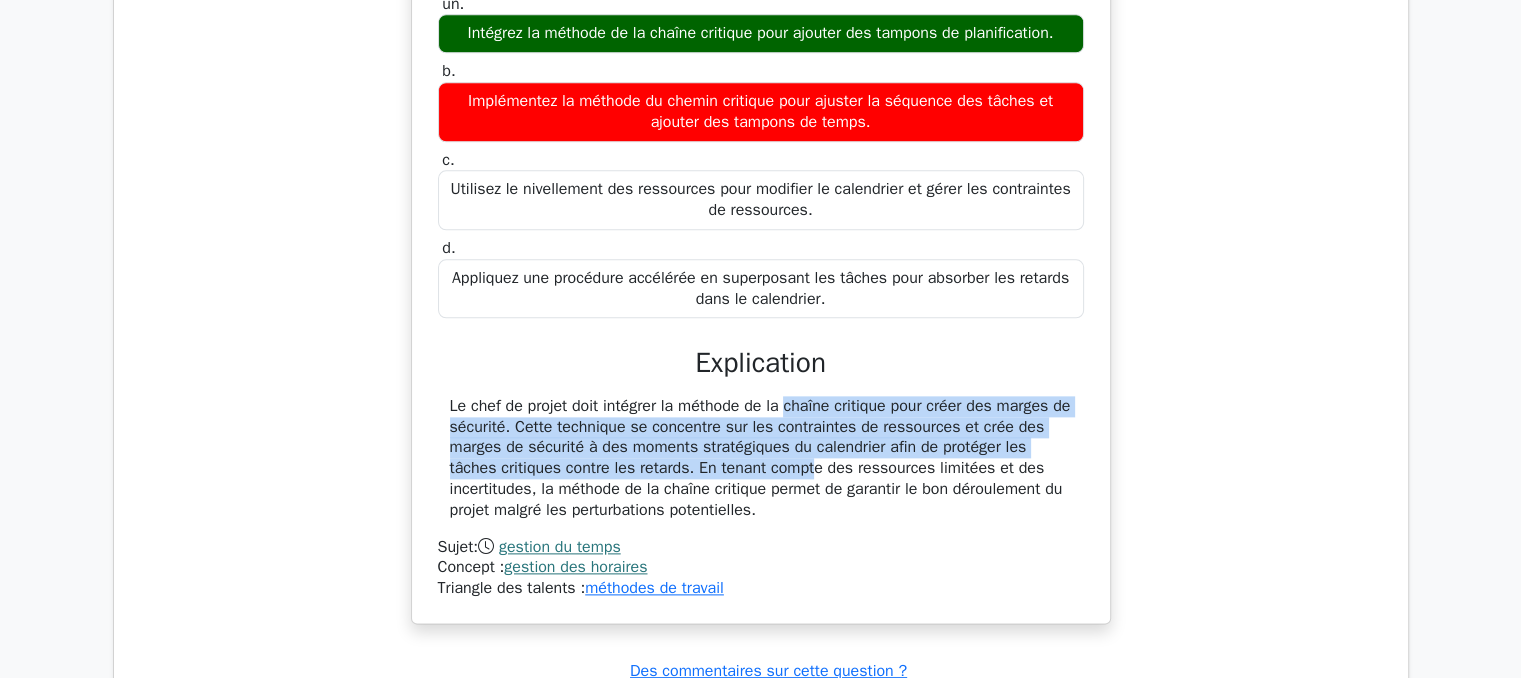drag, startPoint x: 664, startPoint y: 370, endPoint x: 686, endPoint y: 441, distance: 74.330345 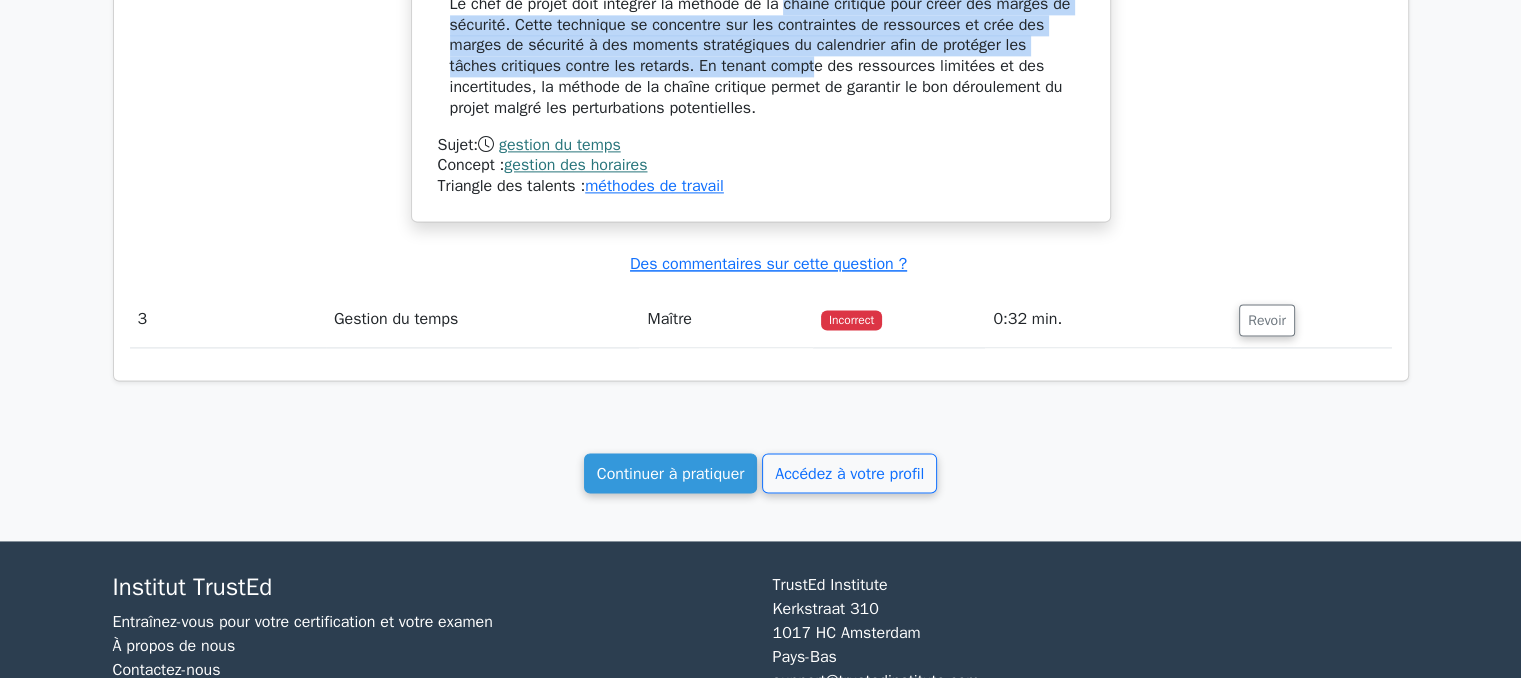 scroll, scrollTop: 2869, scrollLeft: 0, axis: vertical 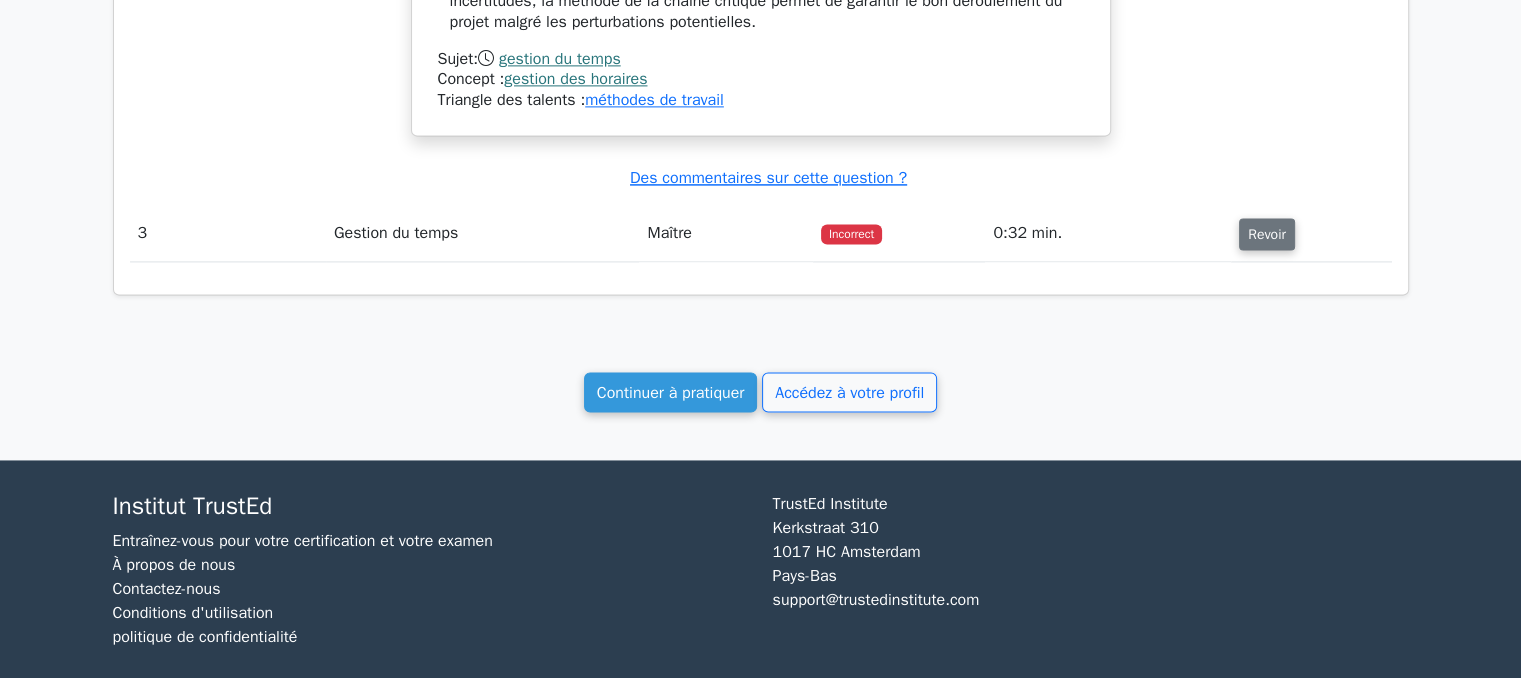 click on "Revoir" at bounding box center (1267, 234) 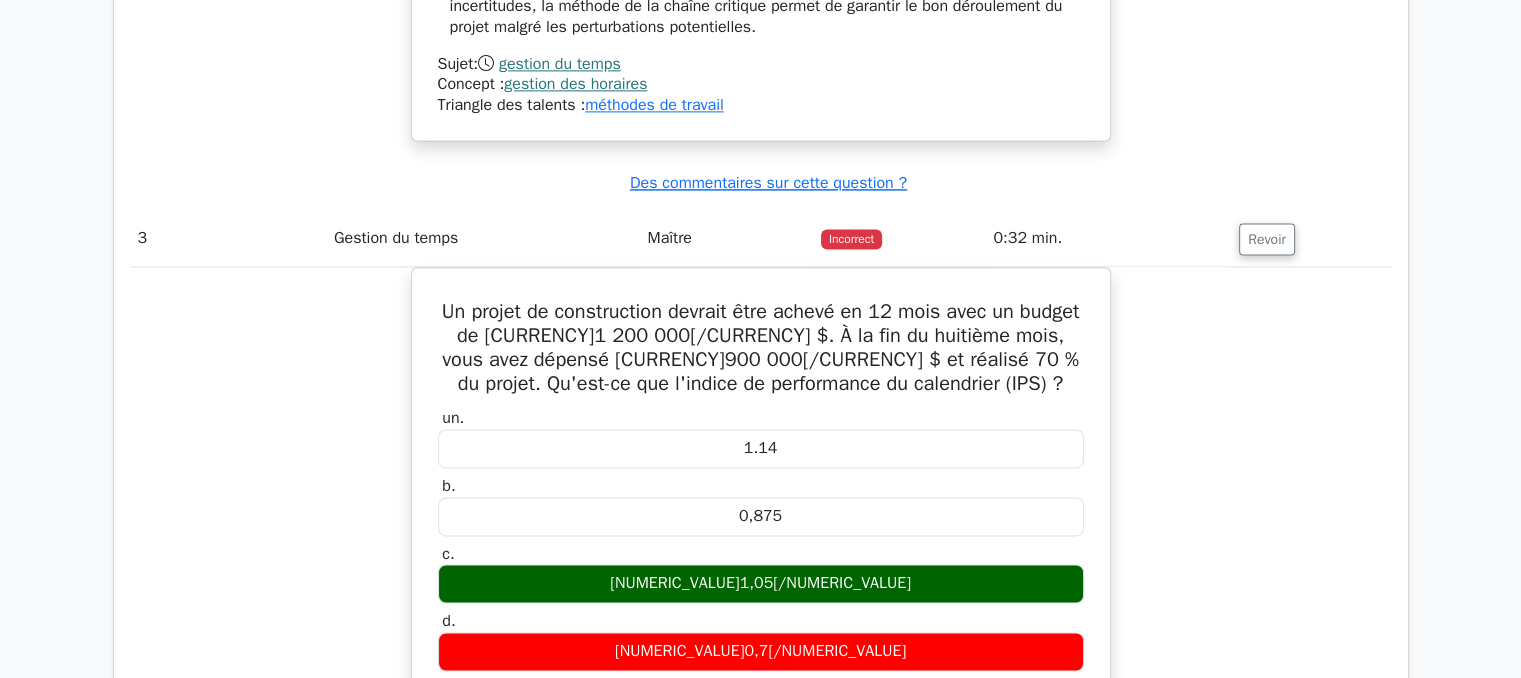 click on "Vos résultats de test
Professionnel de la gestion de projet - Gestion du temps
33%
Votre score
Continuez à vous entraîner !
Performance par thème
Gestion du temps
100%
6 minutes 1/3 2/3 1" at bounding box center (760, -587) 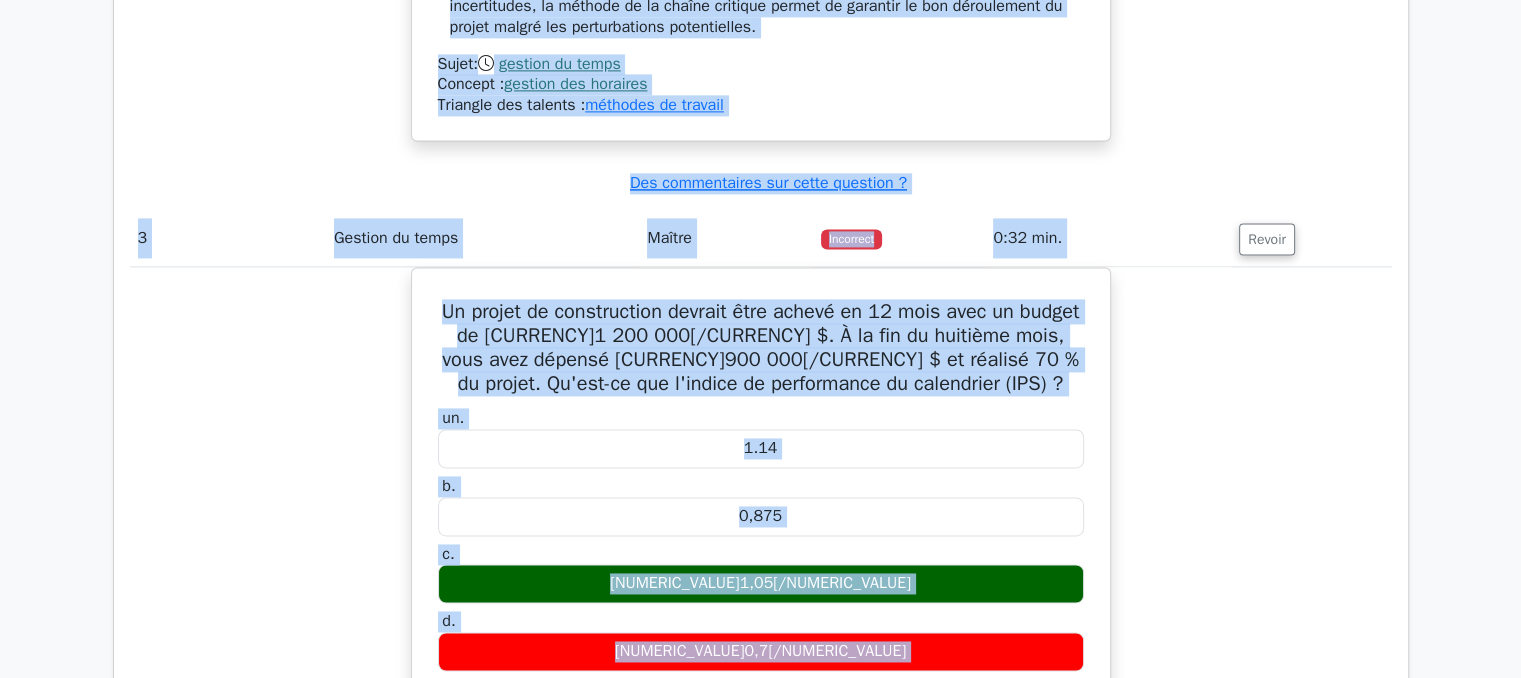 click on "Vos résultats de test
Professionnel de la gestion de projet - Gestion du temps
33%
Votre score
Continuez à vous entraîner !
Performance par thème
Gestion du temps
100%
6 minutes 1/3 2/3 1" at bounding box center [760, -587] 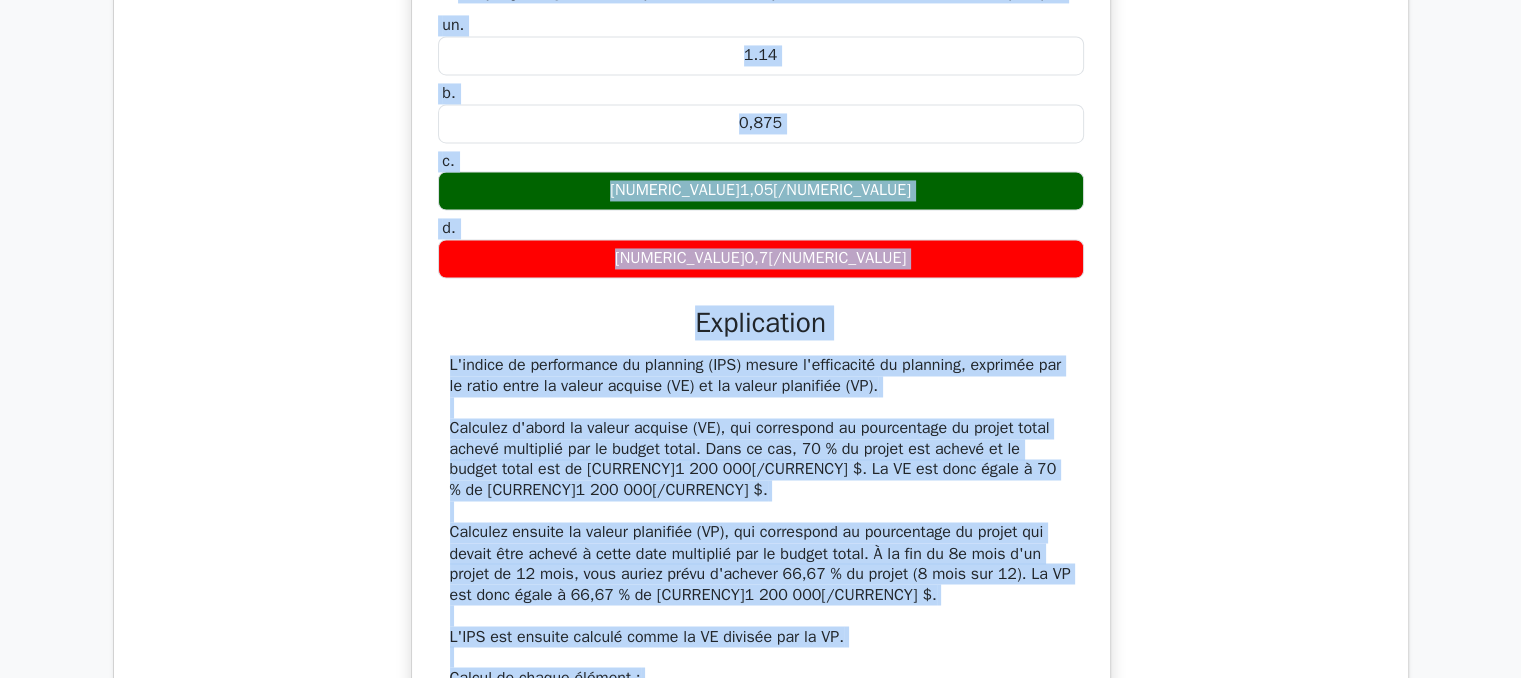 scroll, scrollTop: 3269, scrollLeft: 0, axis: vertical 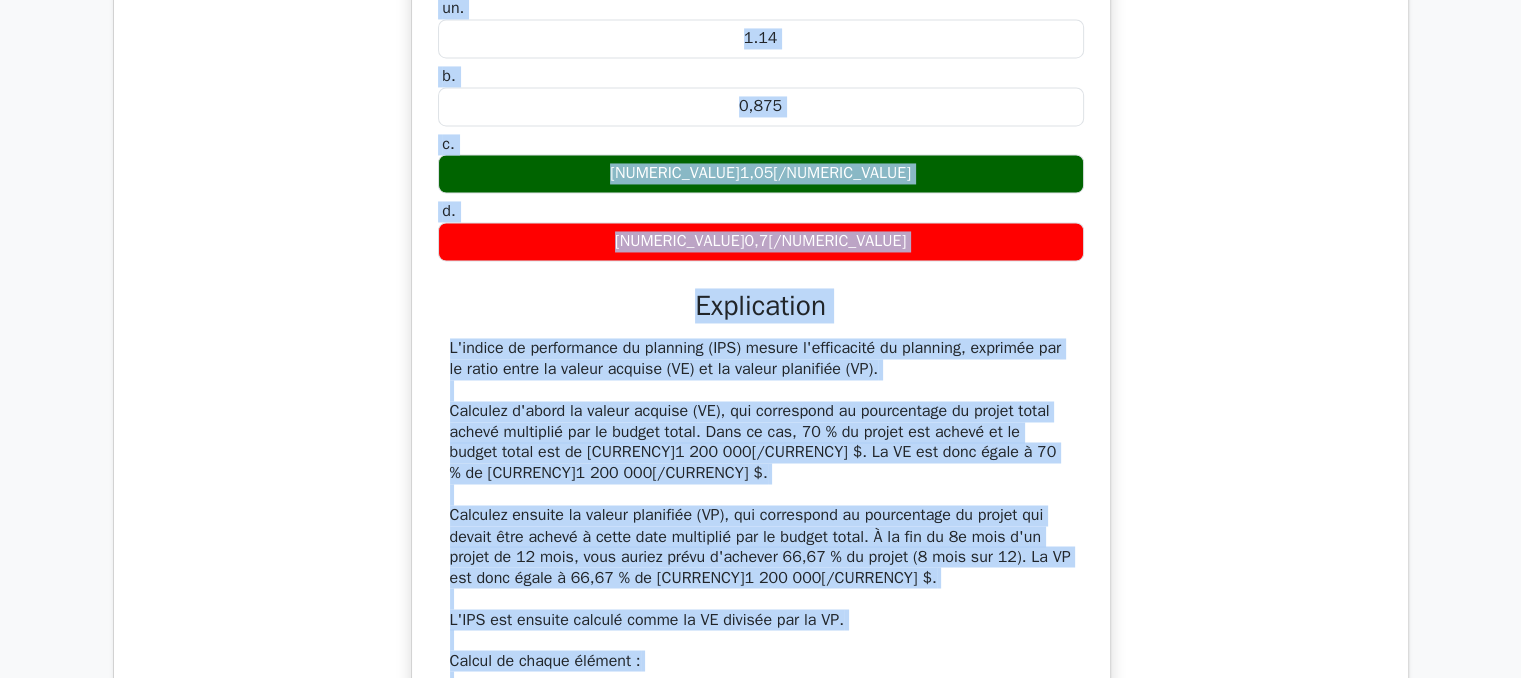 click on "L'indice de performance du planning (IPS) mesure l'efficacité du planning, exprimée par le ratio entre la valeur acquise (VE) et la valeur planifiée (VP)." at bounding box center [756, 358] 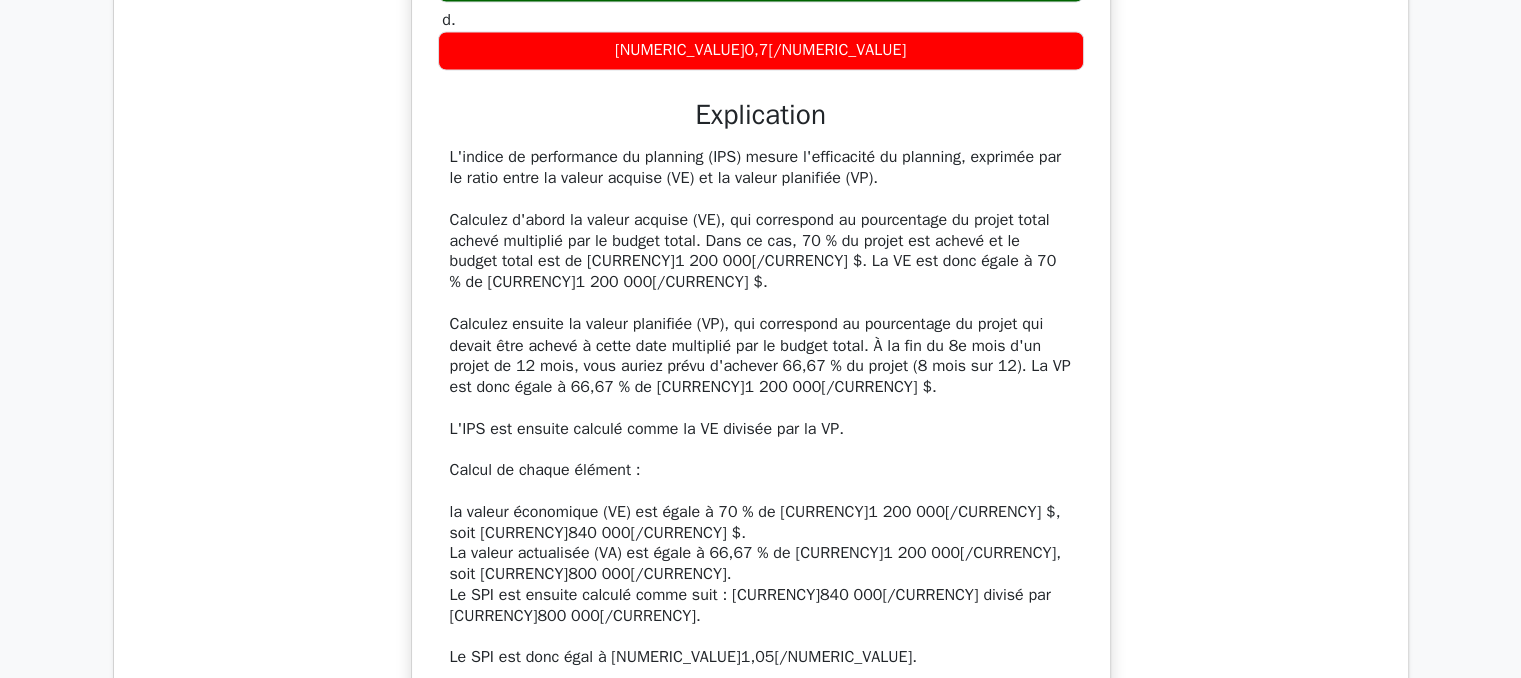 scroll, scrollTop: 3509, scrollLeft: 0, axis: vertical 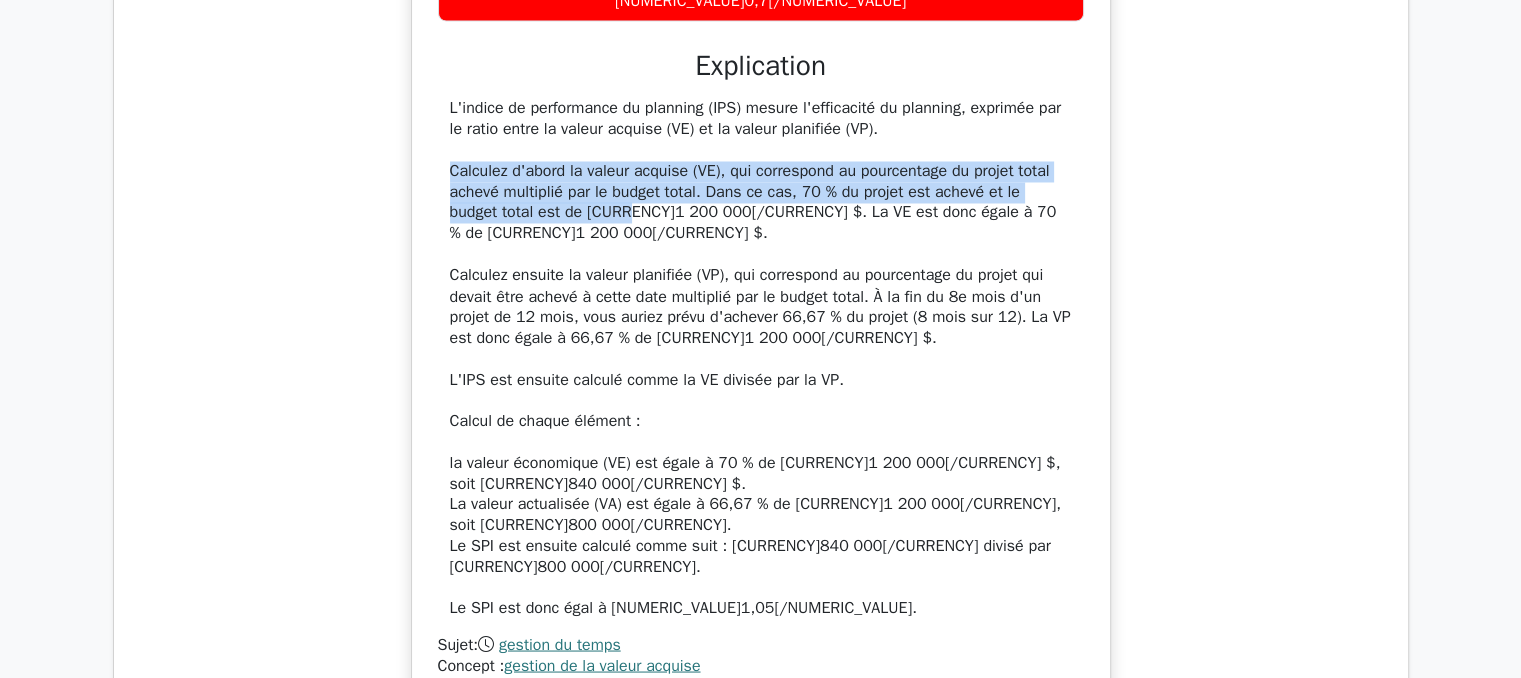 drag, startPoint x: 446, startPoint y: 133, endPoint x: 570, endPoint y: 175, distance: 130.91983 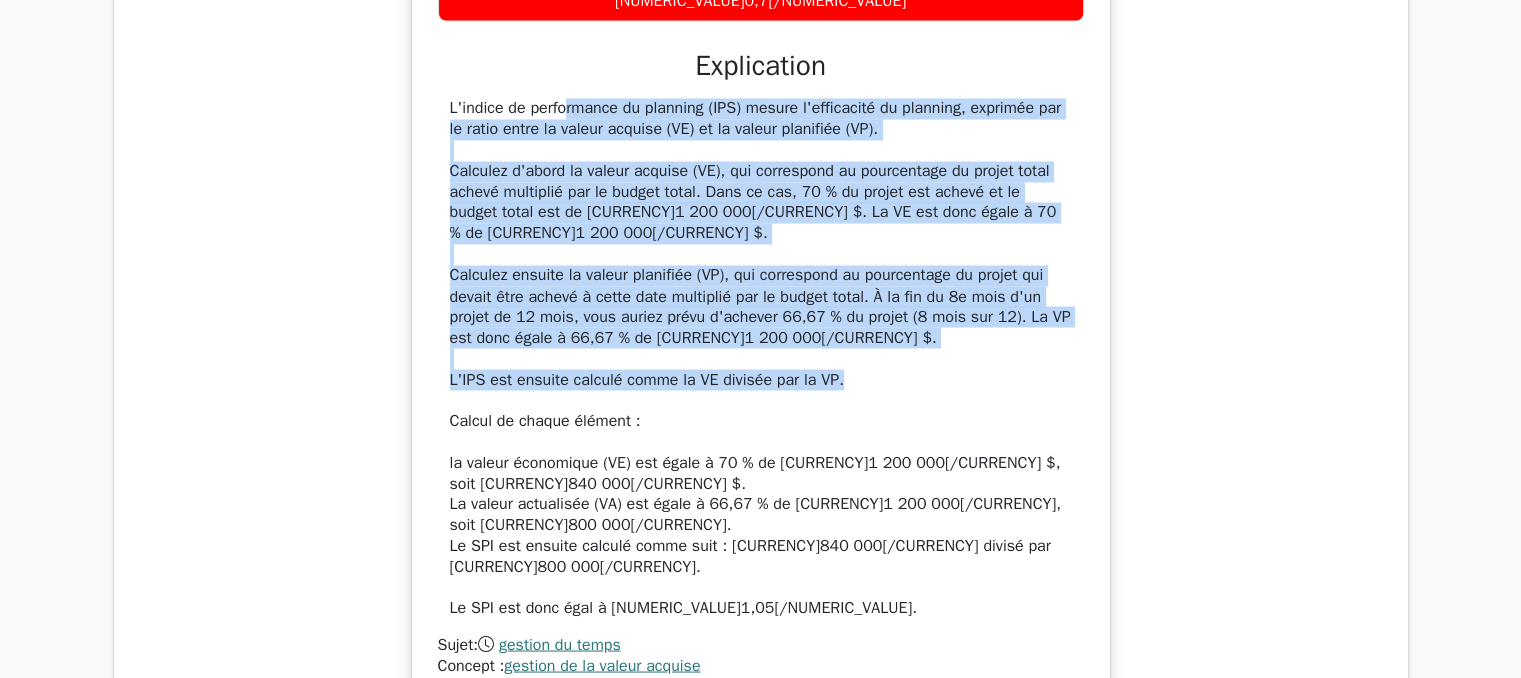 drag, startPoint x: 450, startPoint y: 67, endPoint x: 833, endPoint y: 321, distance: 459.57047 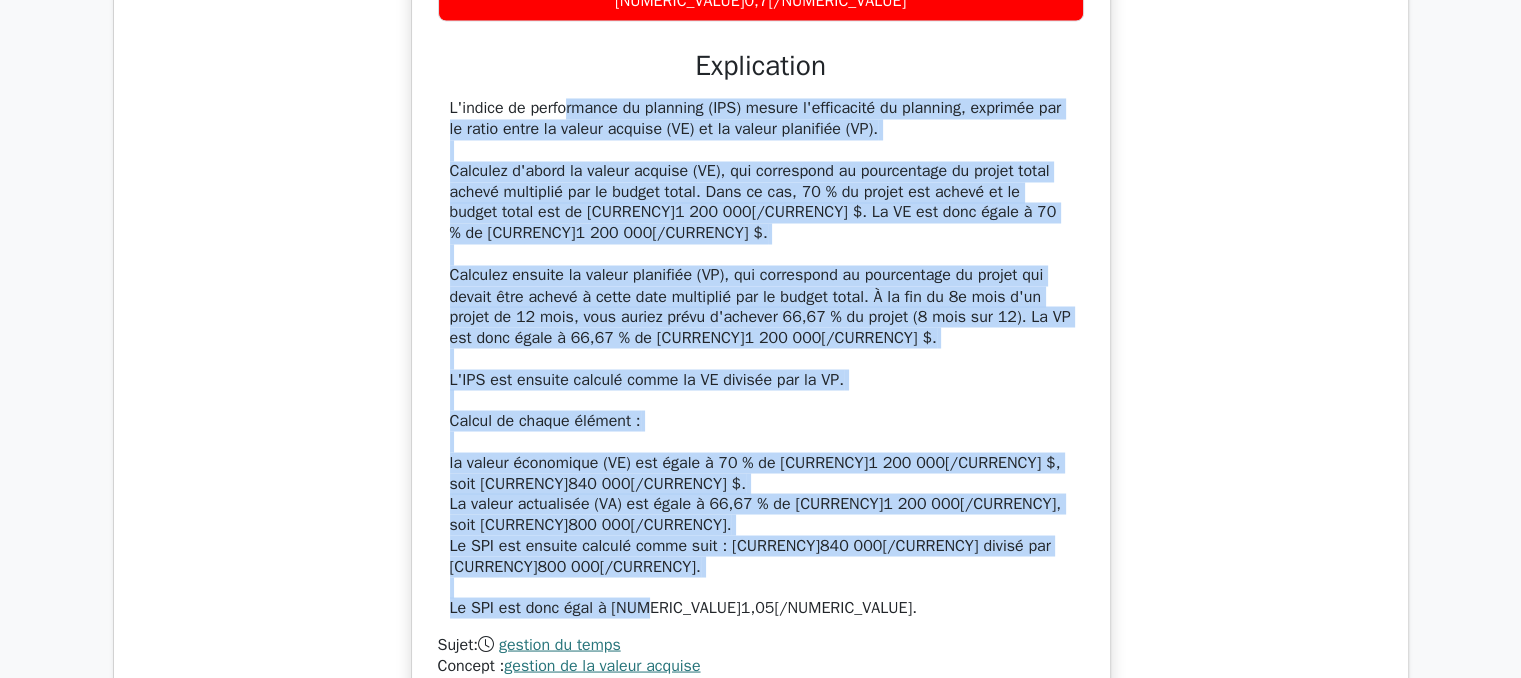 drag, startPoint x: 452, startPoint y: 68, endPoint x: 634, endPoint y: 494, distance: 463.2494 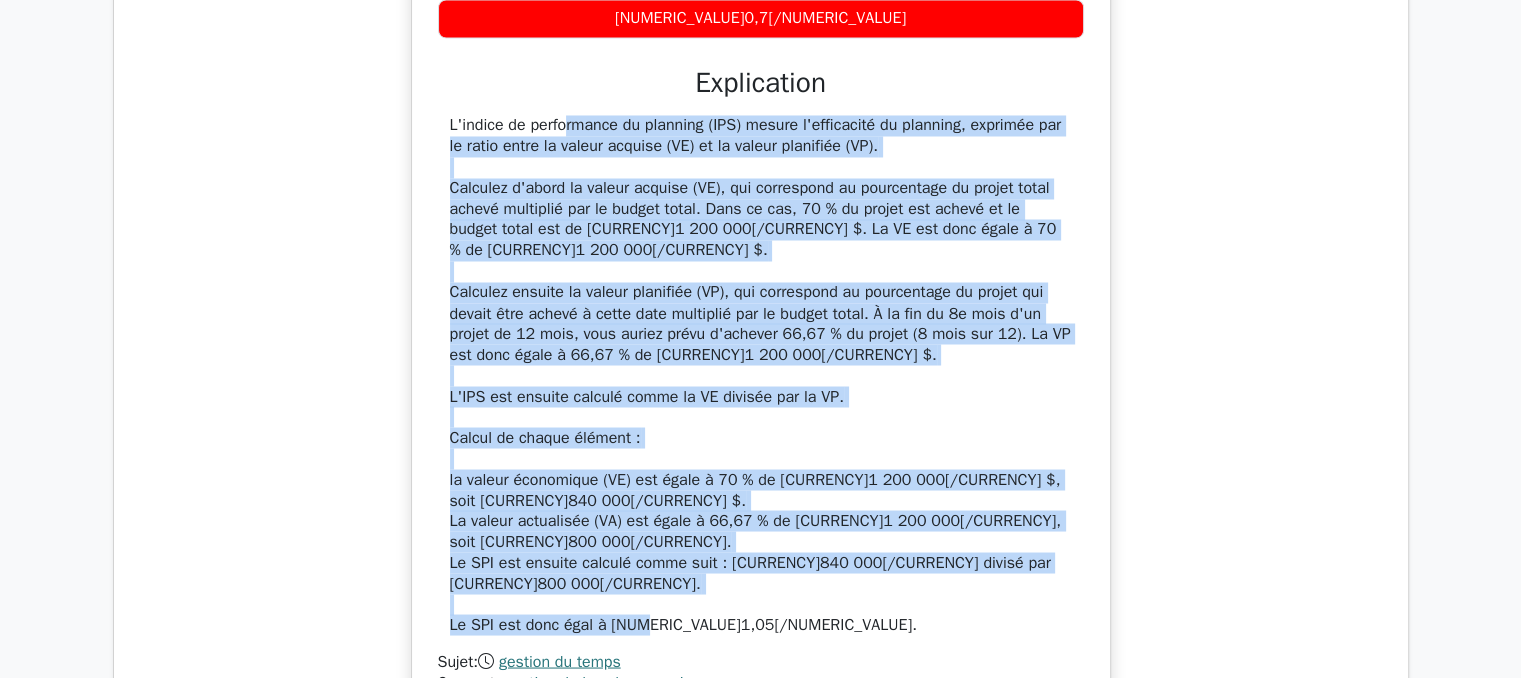 scroll, scrollTop: 3496, scrollLeft: 0, axis: vertical 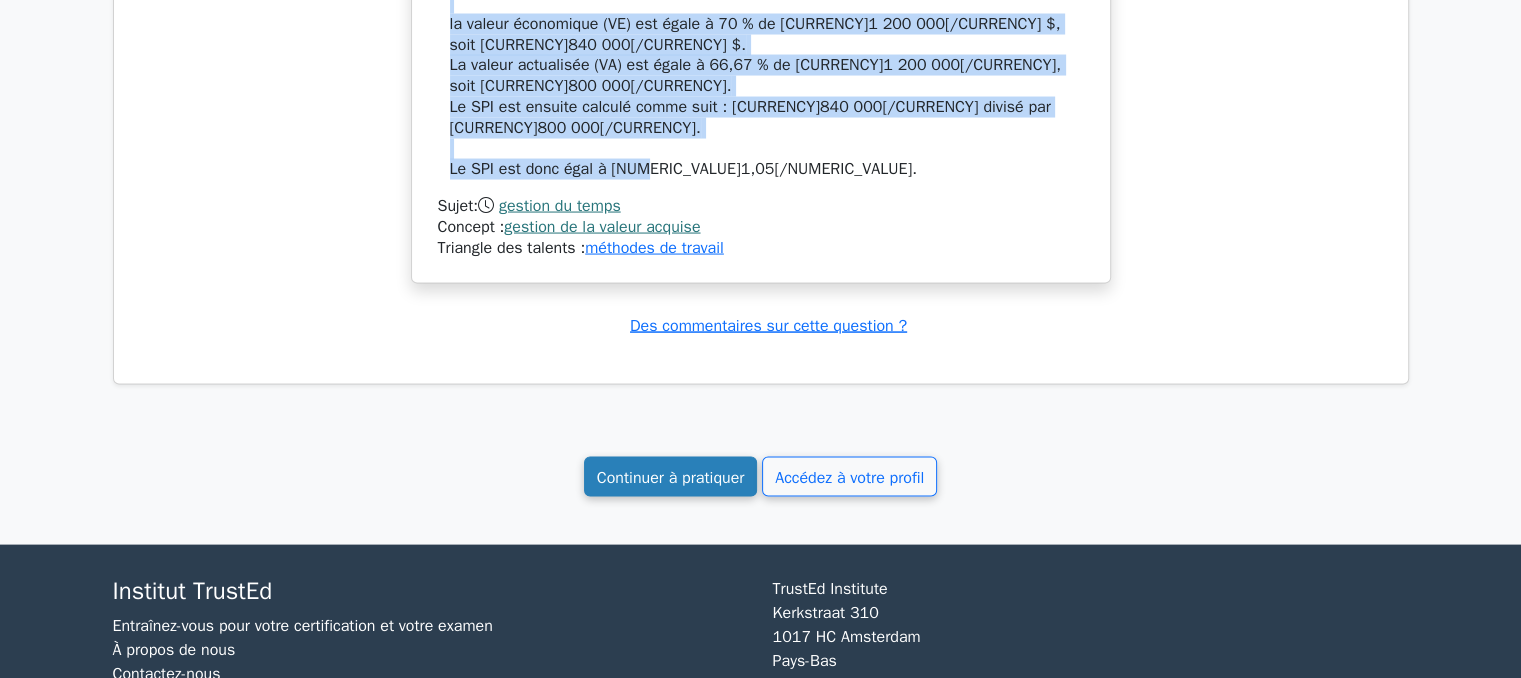 click on "Continuer à pratiquer" at bounding box center [671, 478] 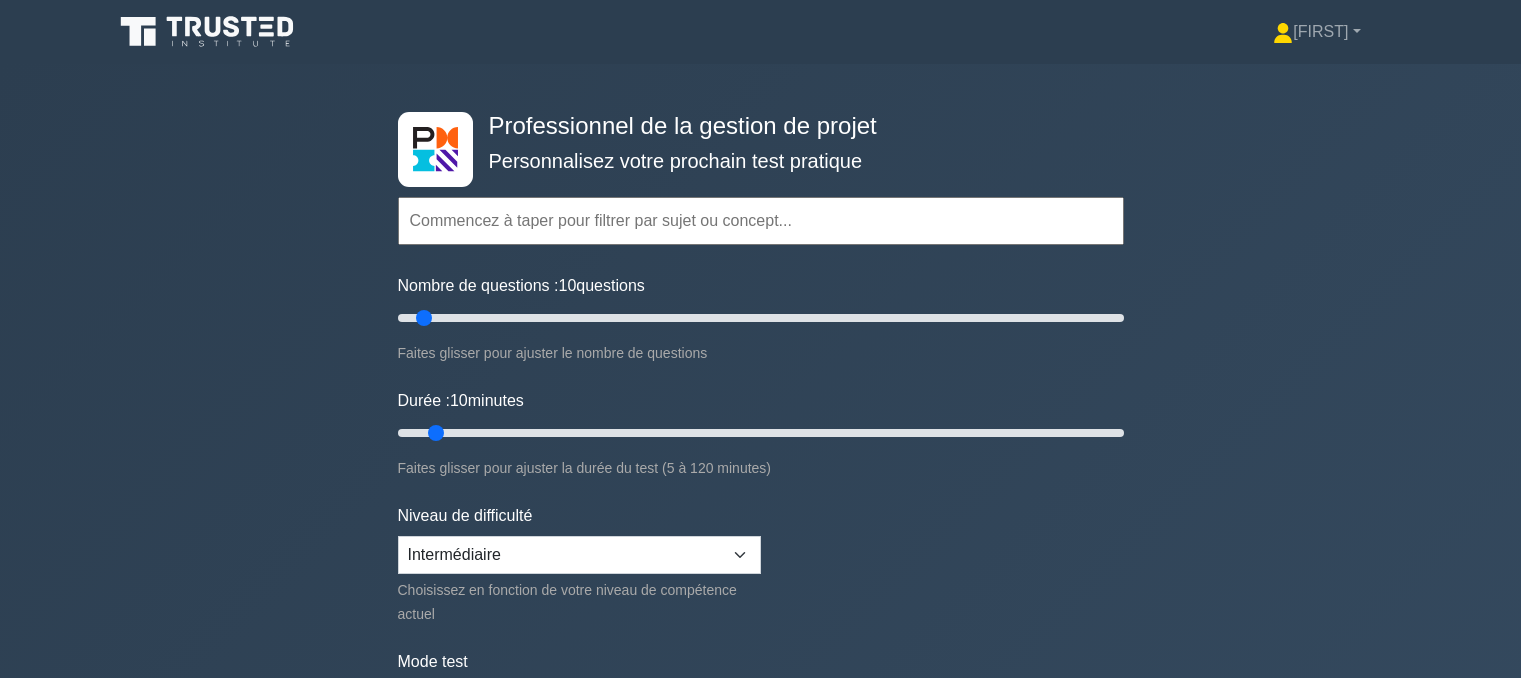 scroll, scrollTop: 0, scrollLeft: 0, axis: both 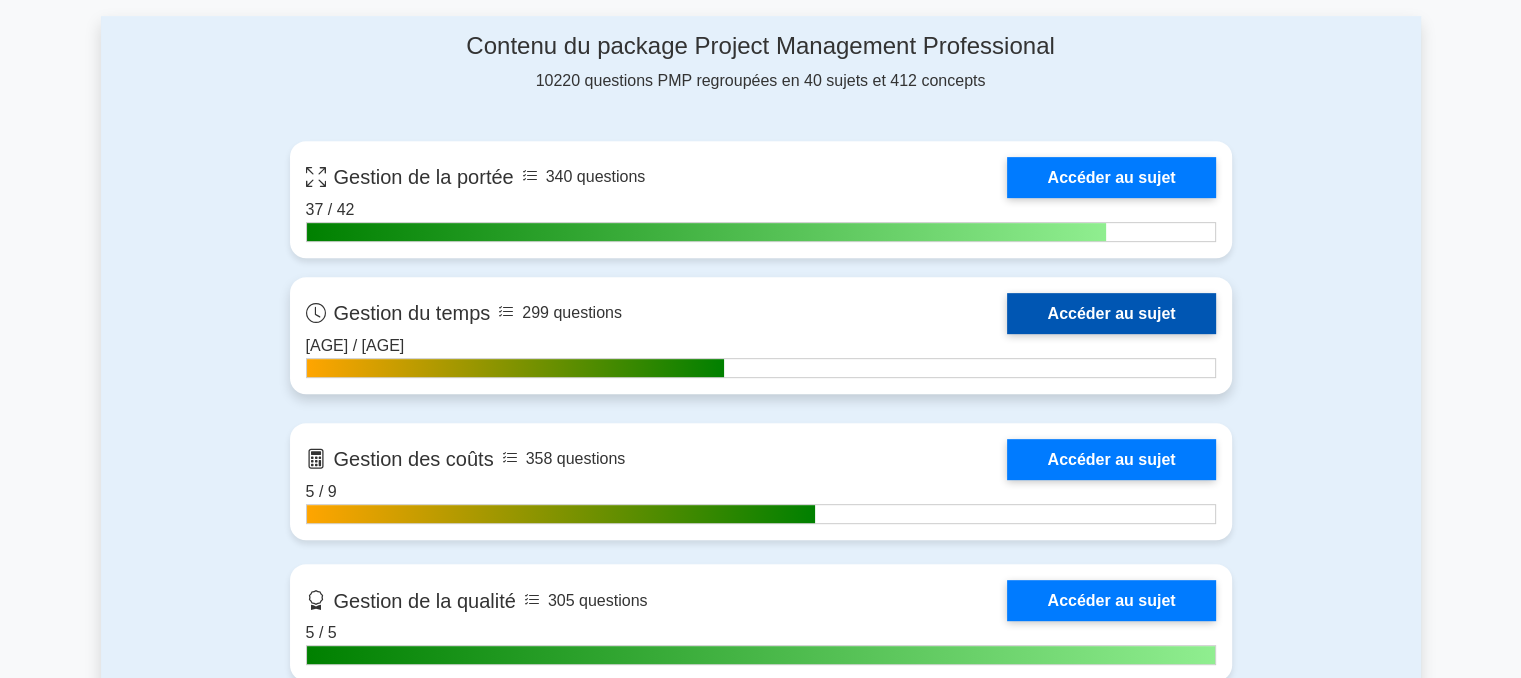 click on "Accéder au sujet" at bounding box center (1111, 313) 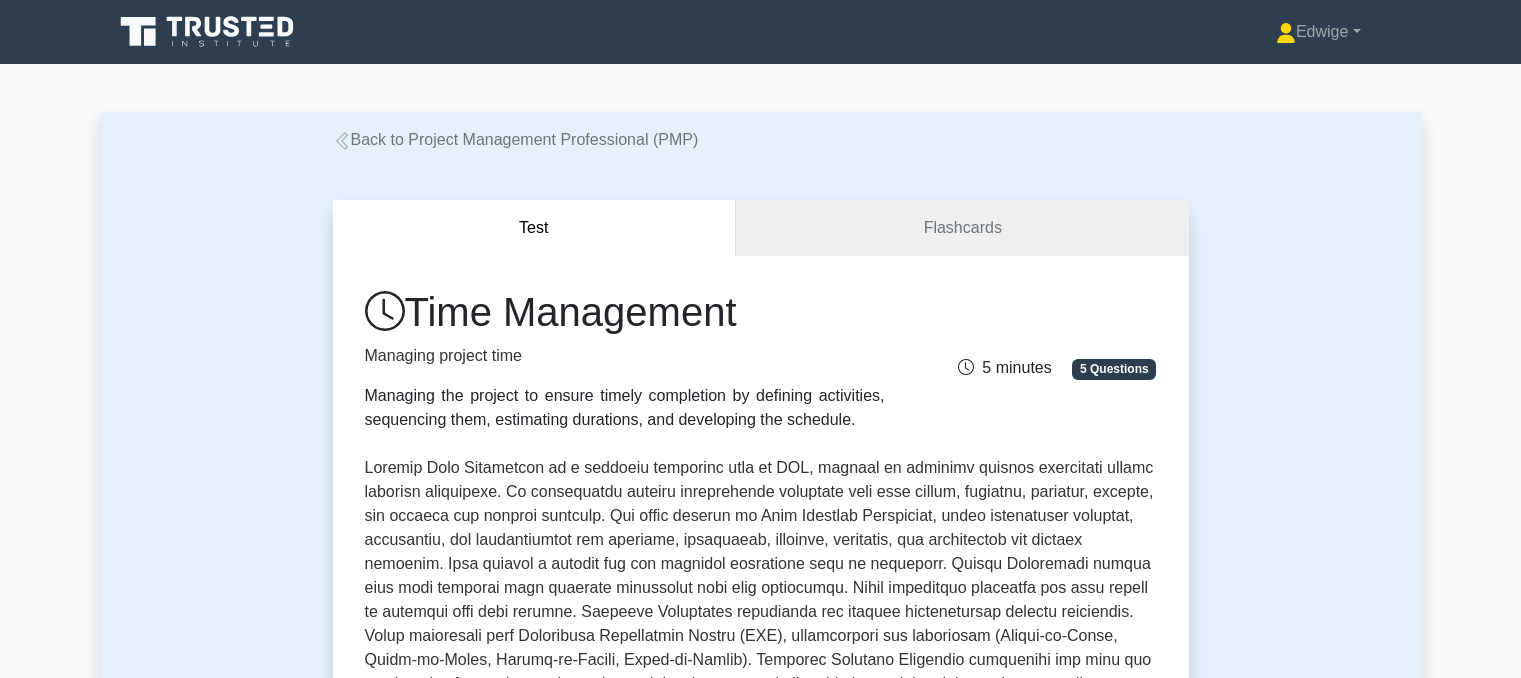 scroll, scrollTop: 0, scrollLeft: 0, axis: both 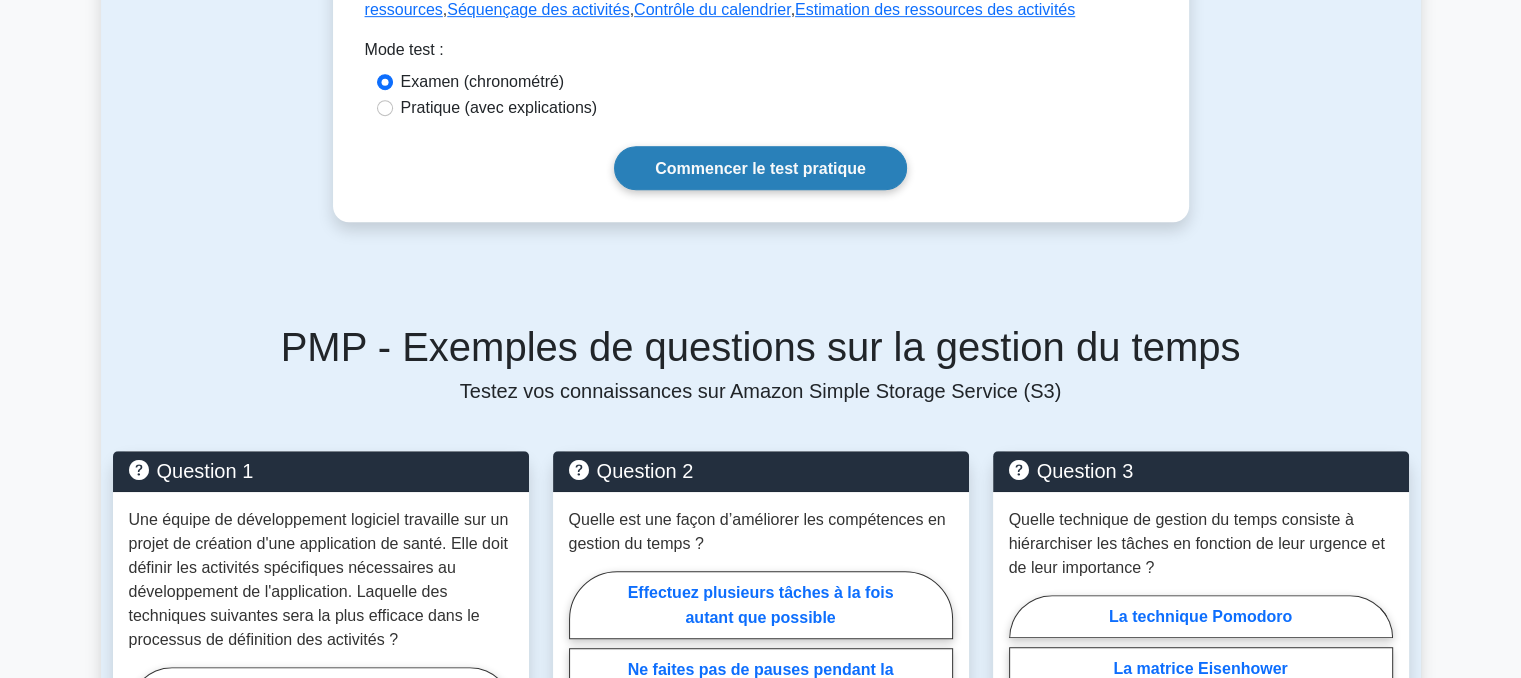 click on "Commencer le test pratique" at bounding box center [760, 168] 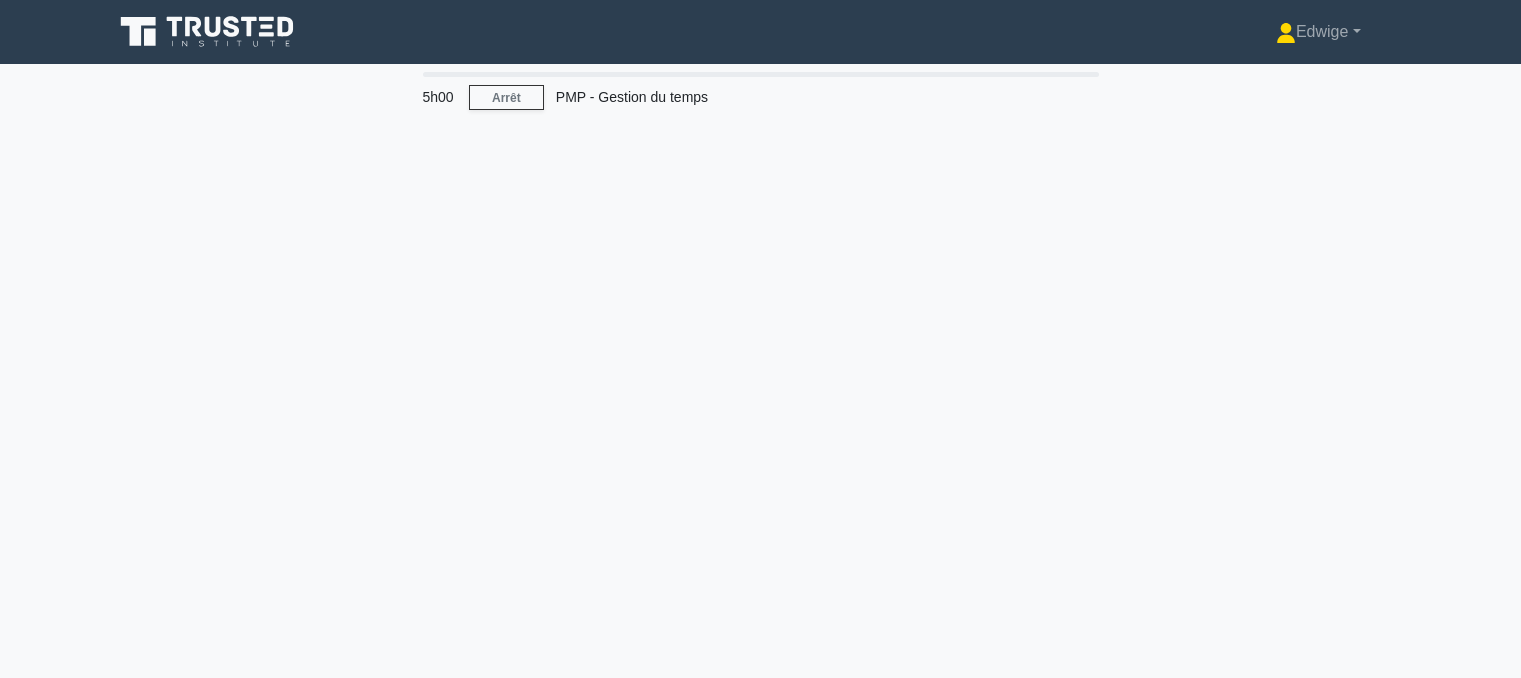 scroll, scrollTop: 0, scrollLeft: 0, axis: both 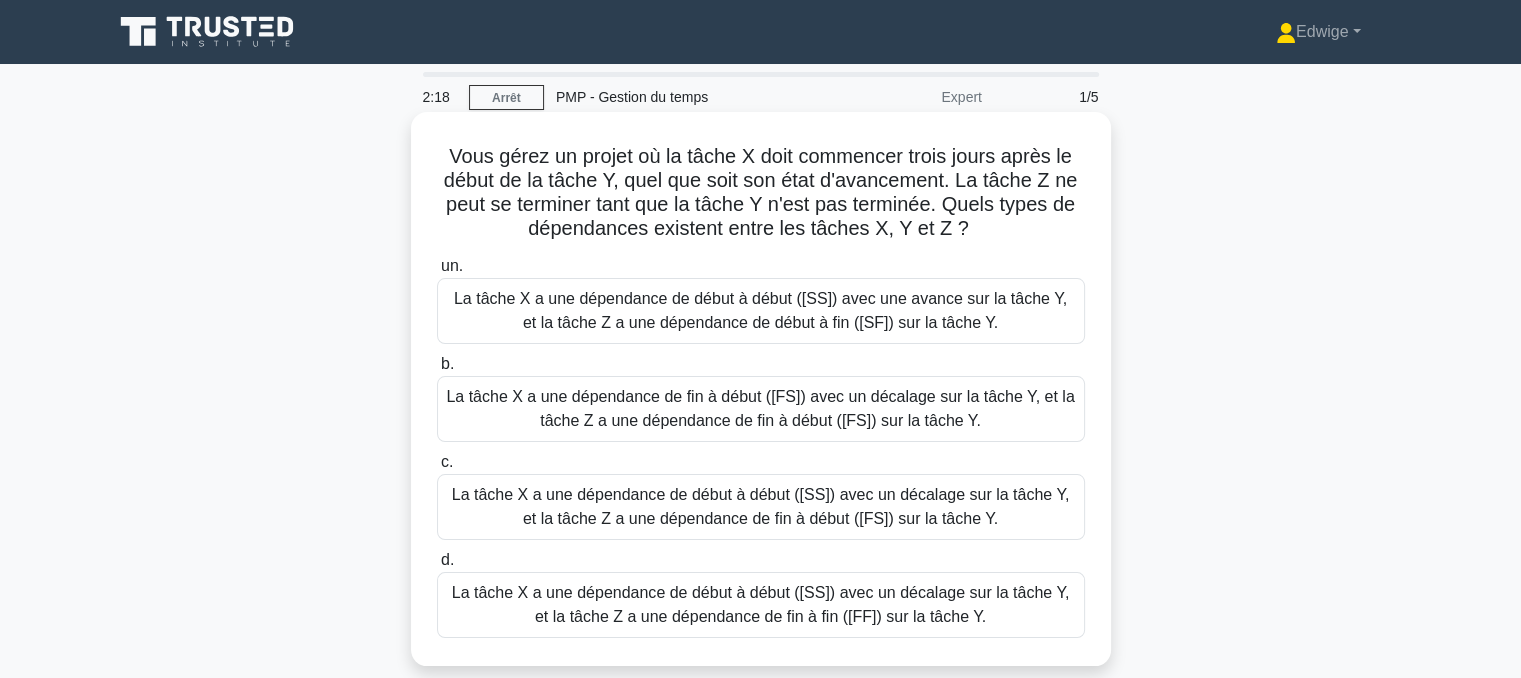 click on "La tâche X a une dépendance de début à début ([SS]) avec un décalage sur la tâche Y, et la tâche Z a une dépendance de fin à fin ([FF]) sur la tâche Y." at bounding box center (761, 604) 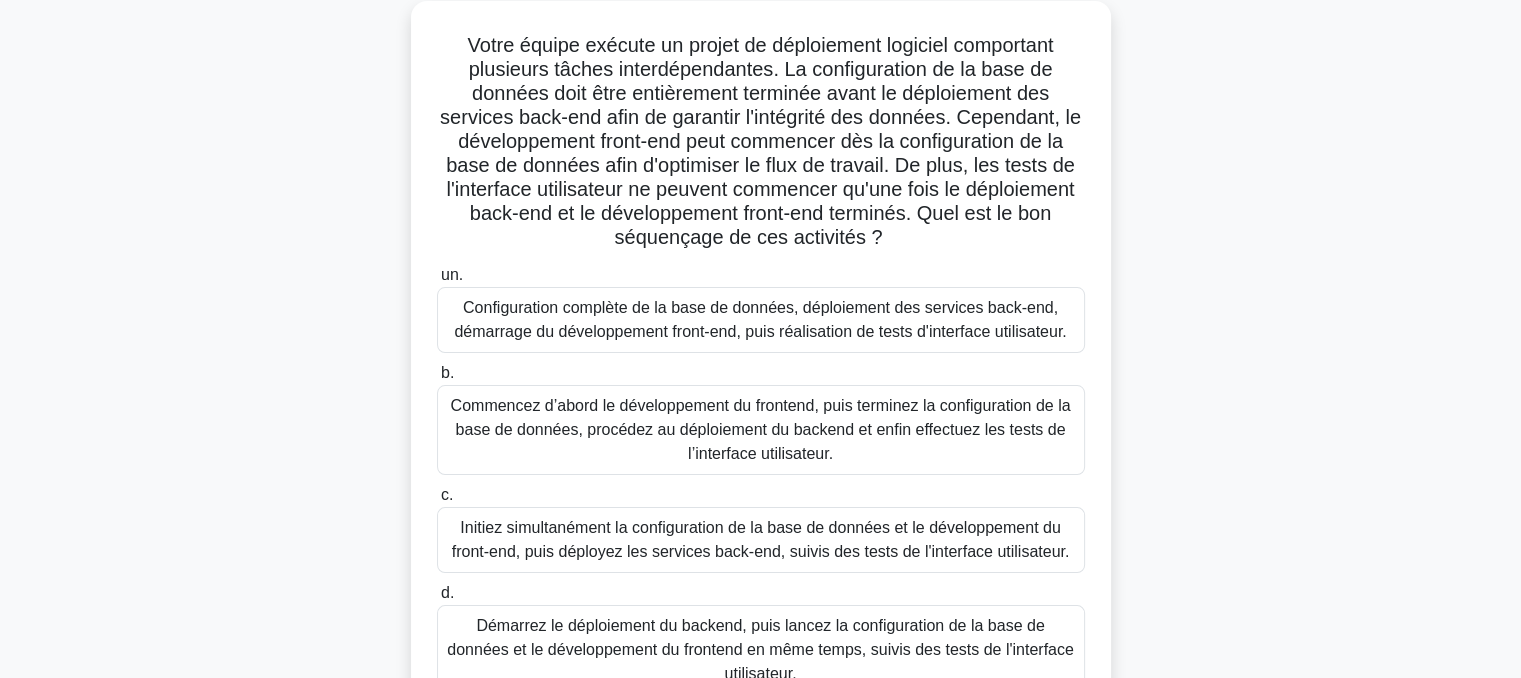 scroll, scrollTop: 120, scrollLeft: 0, axis: vertical 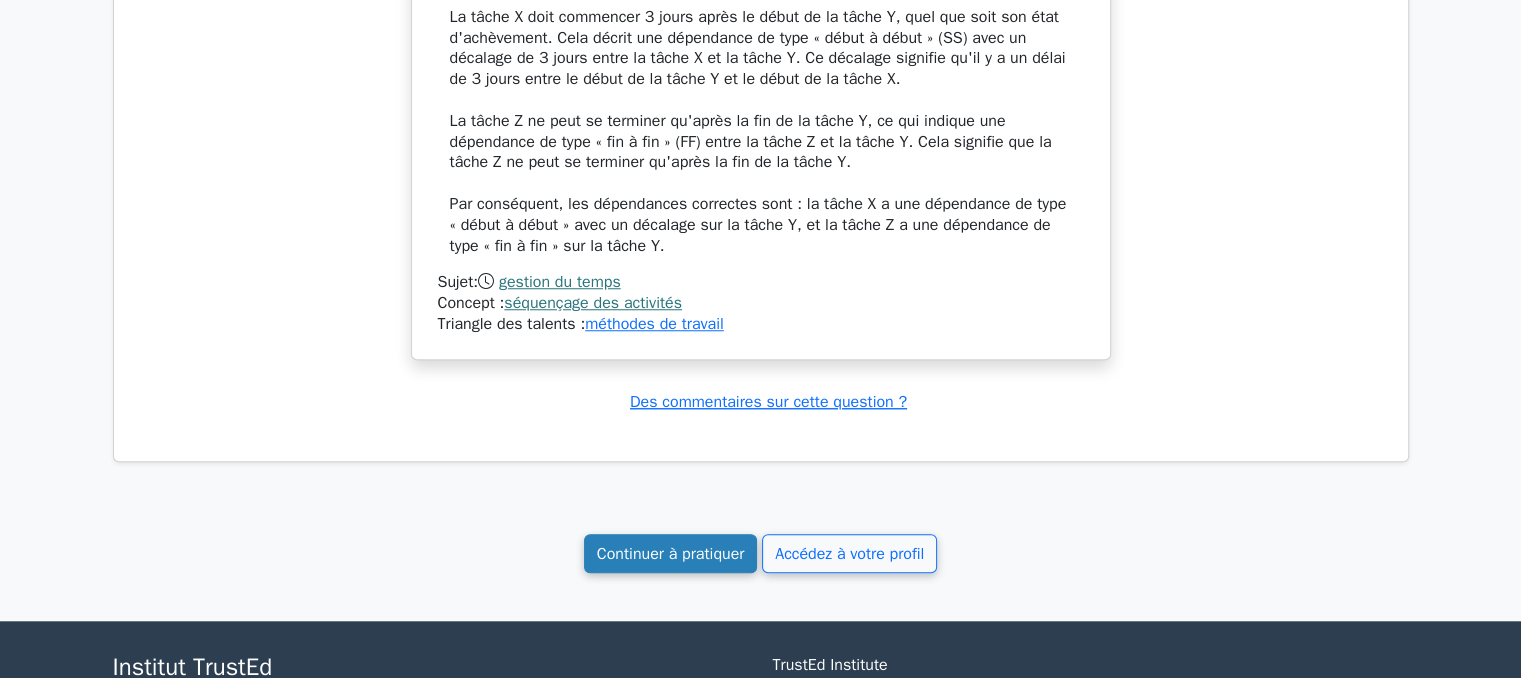 click on "Continuer à pratiquer" at bounding box center [671, 554] 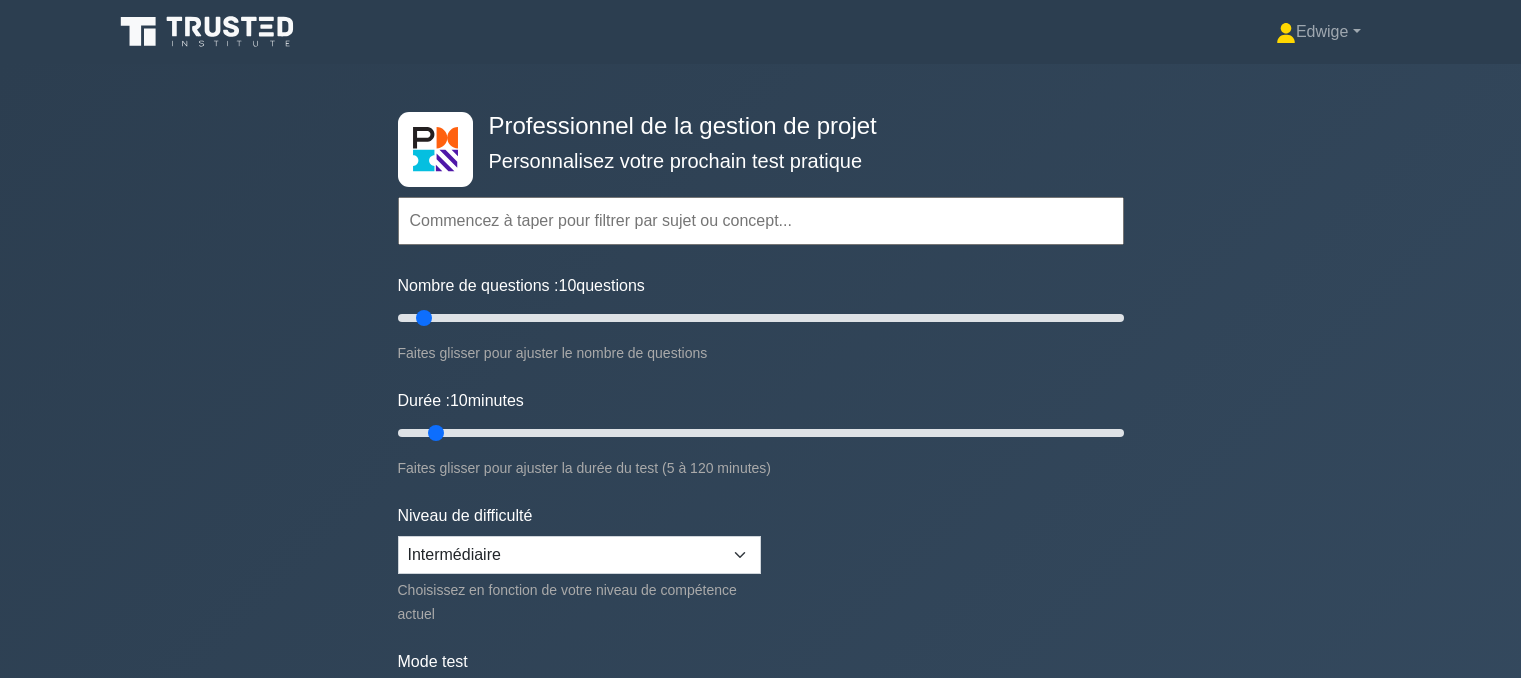 scroll, scrollTop: 0, scrollLeft: 0, axis: both 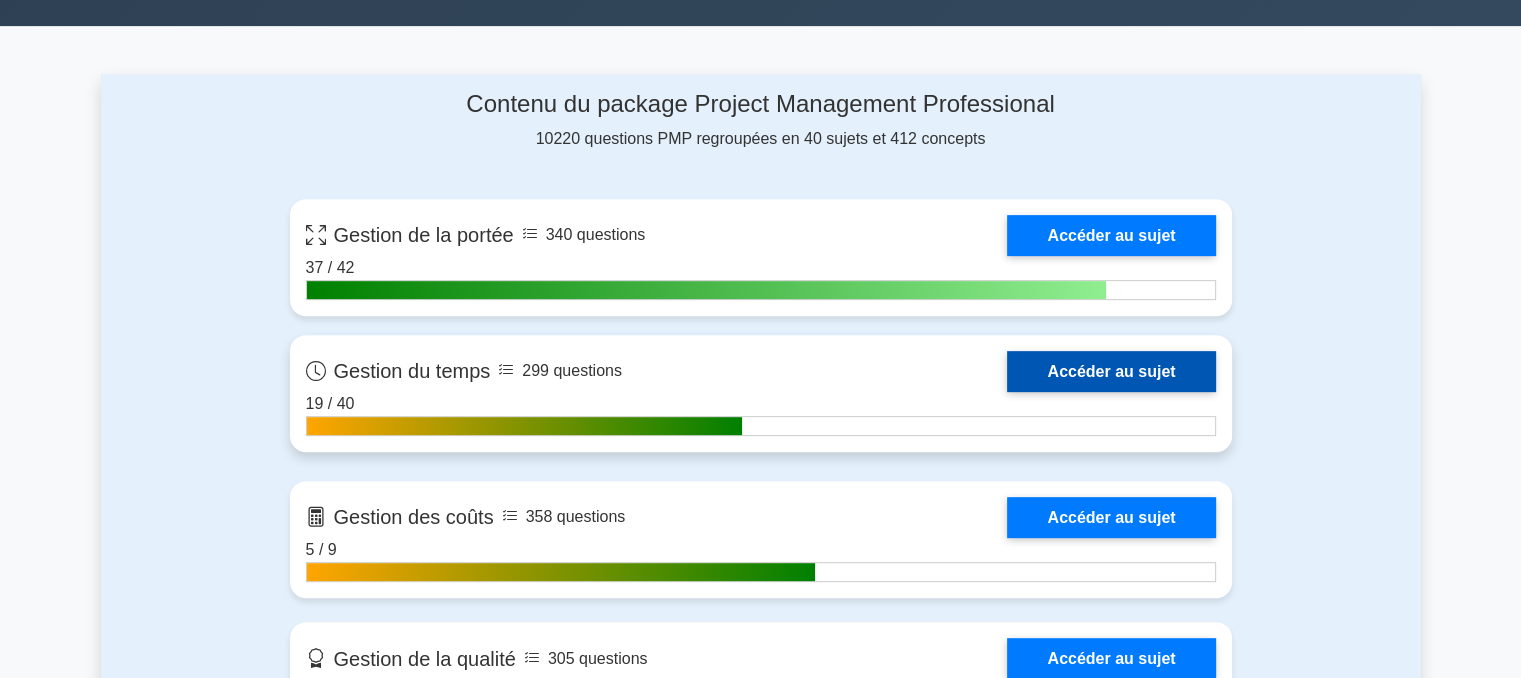 click on "Accéder au sujet" at bounding box center (1111, 371) 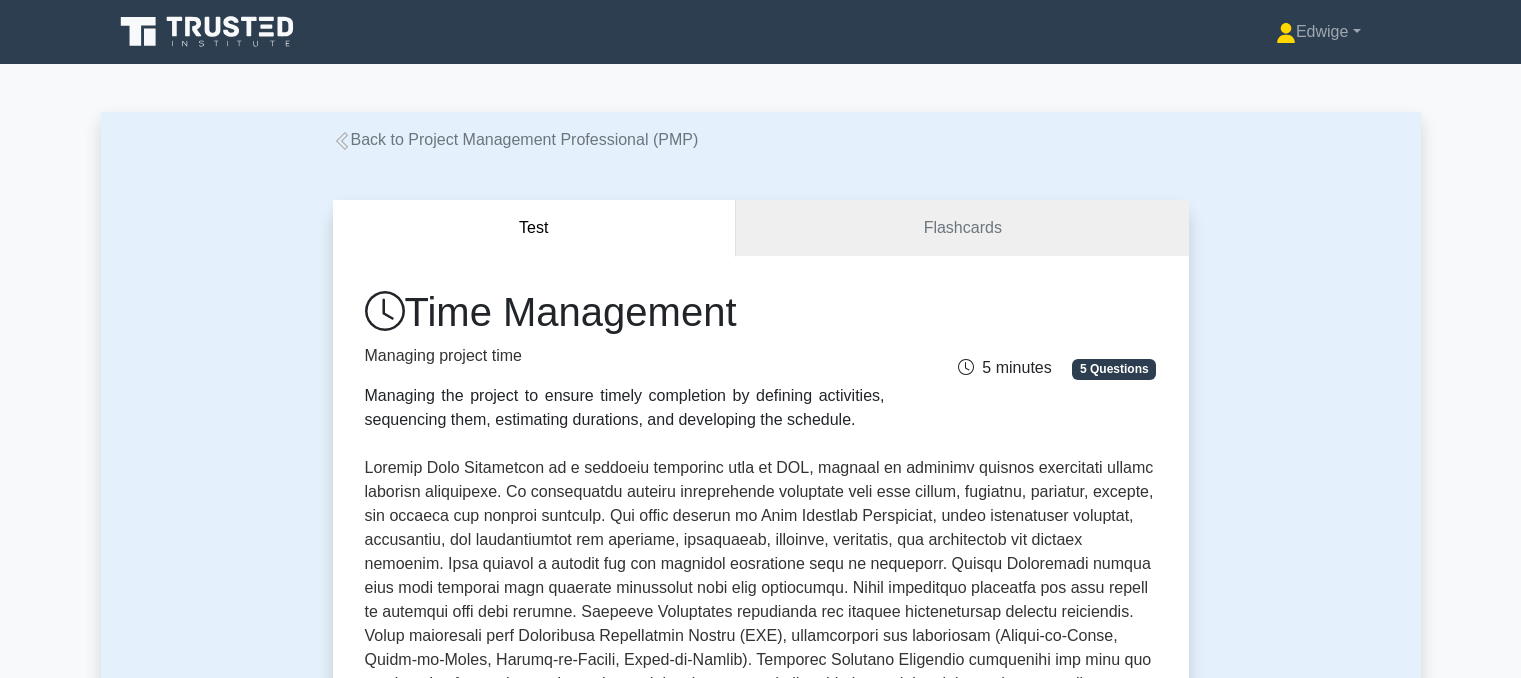 scroll, scrollTop: 0, scrollLeft: 0, axis: both 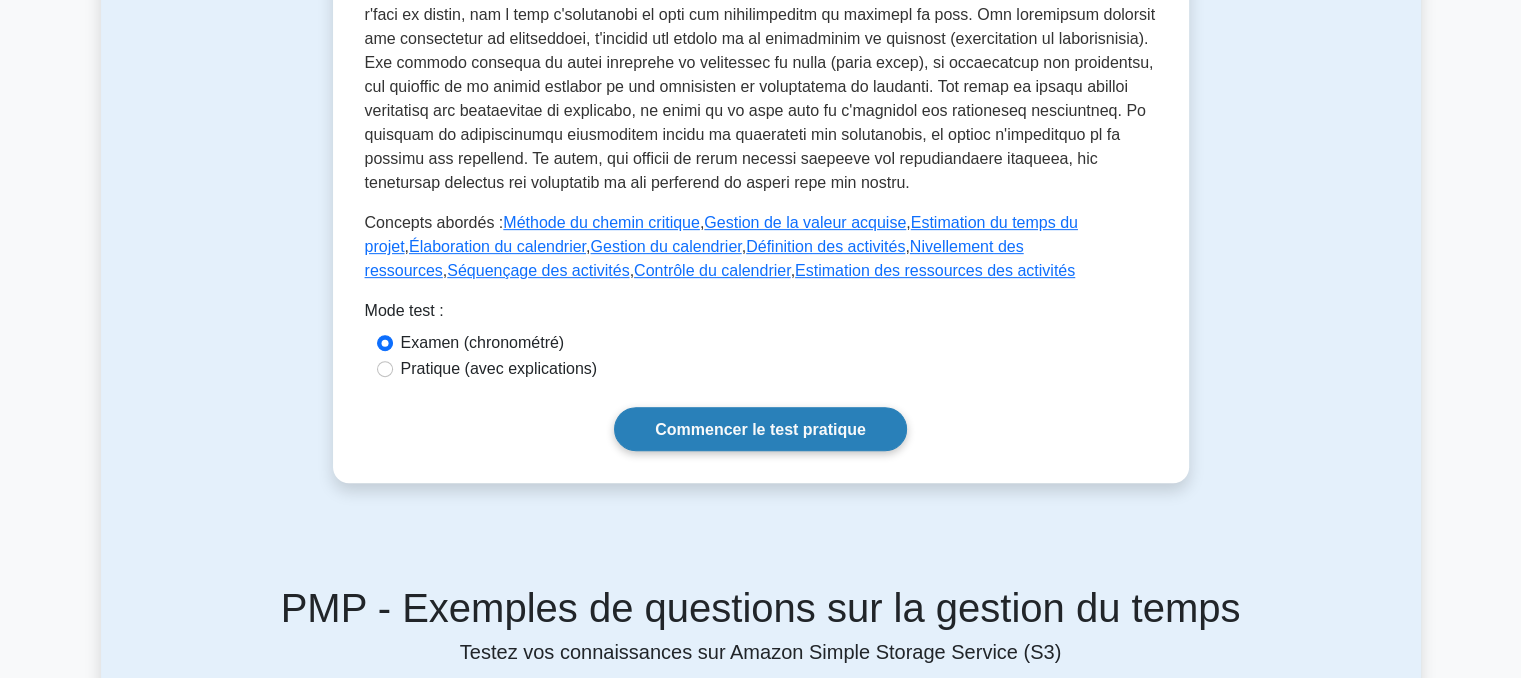 click on "Commencer le test pratique" at bounding box center (760, 429) 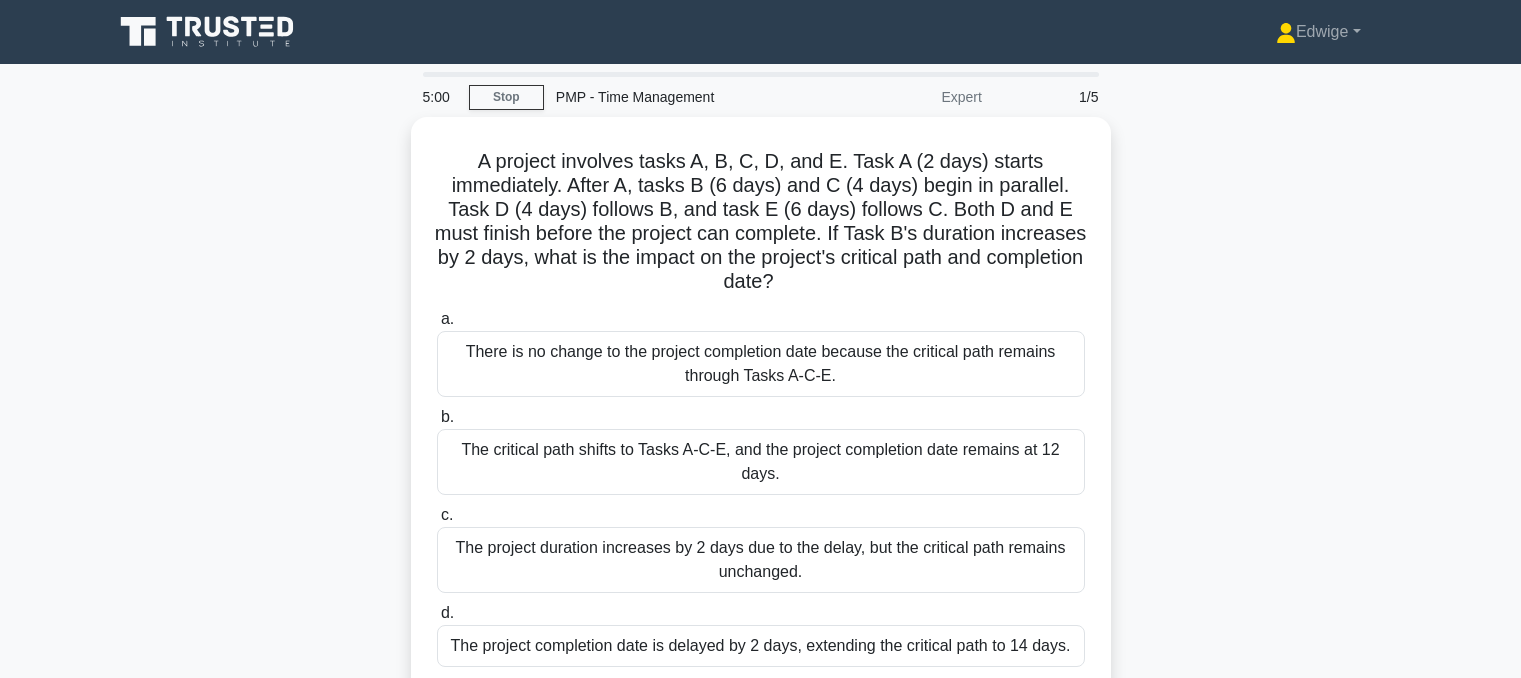 scroll, scrollTop: 0, scrollLeft: 0, axis: both 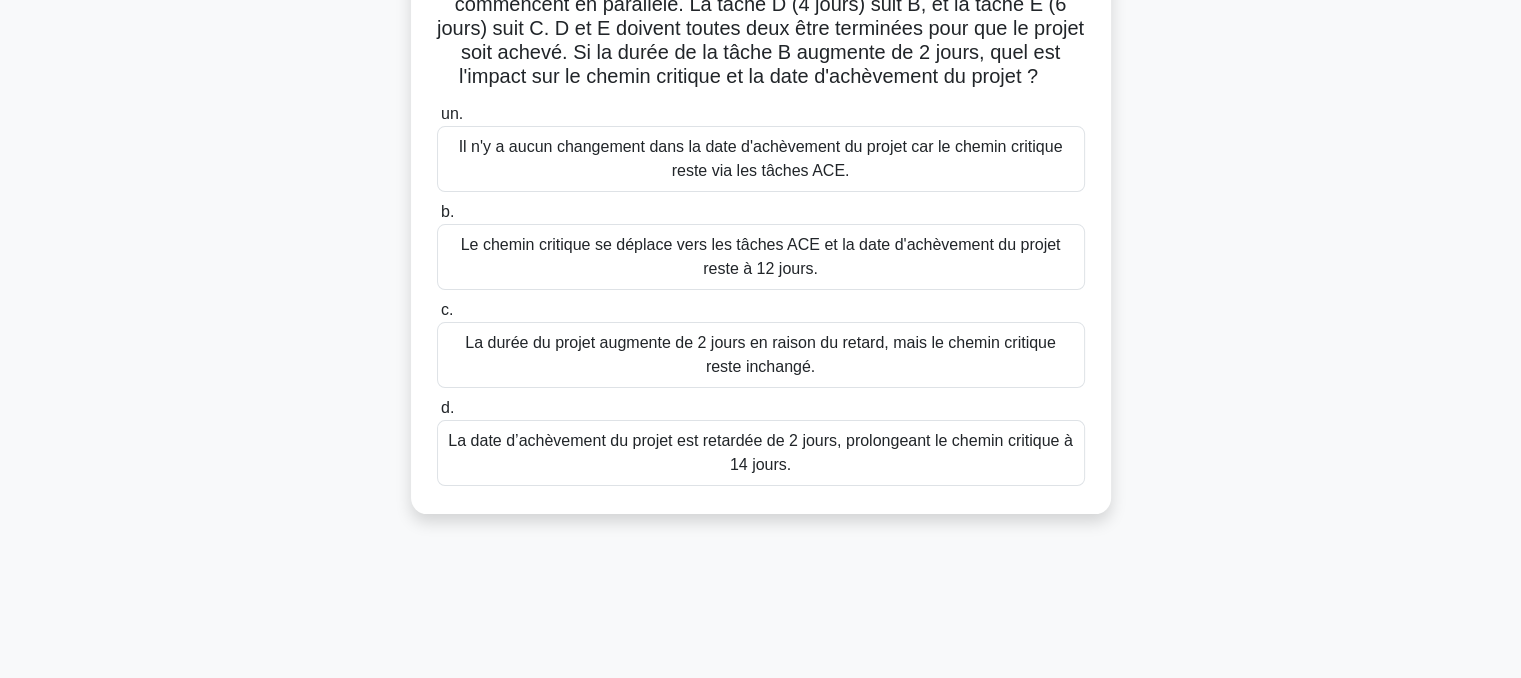 click on "La date d’achèvement du projet est retardée de 2 jours, prolongeant le chemin critique à 14 jours." at bounding box center (760, 452) 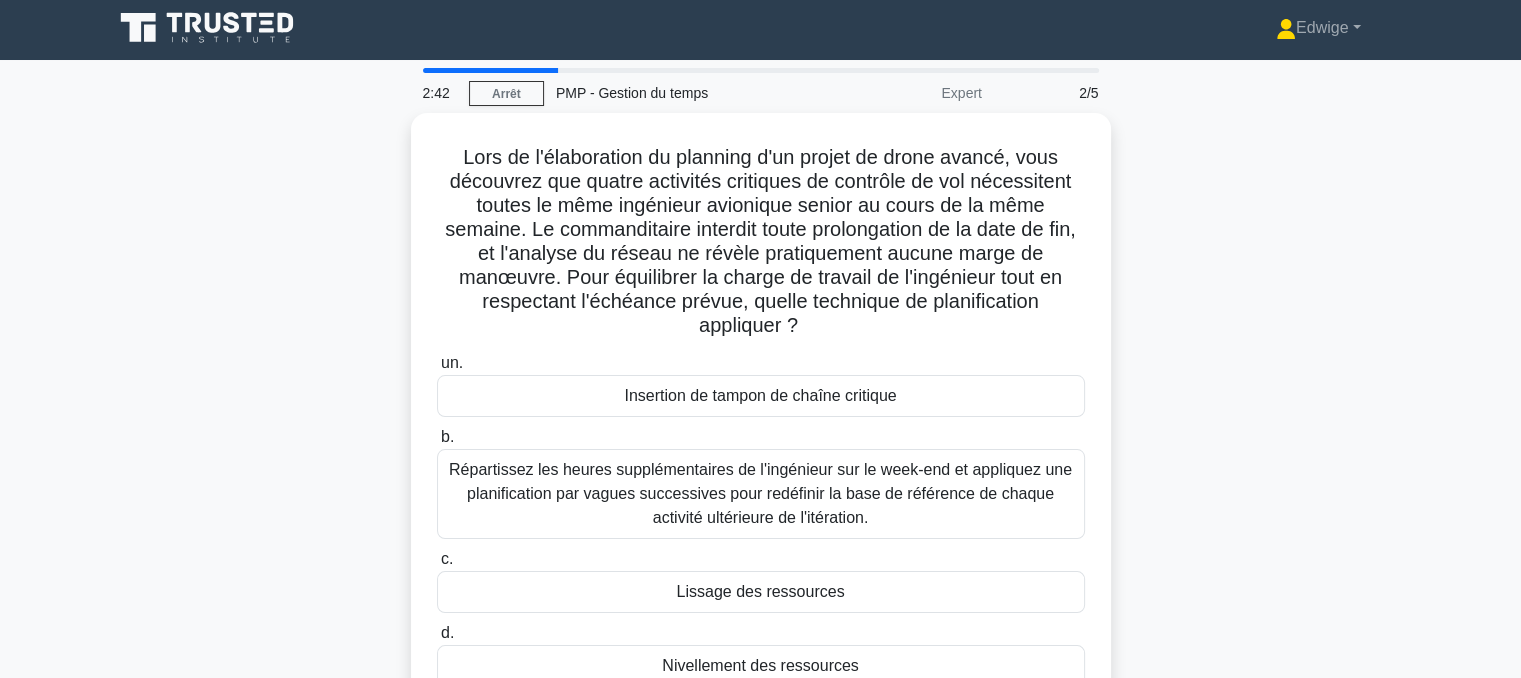scroll, scrollTop: 0, scrollLeft: 0, axis: both 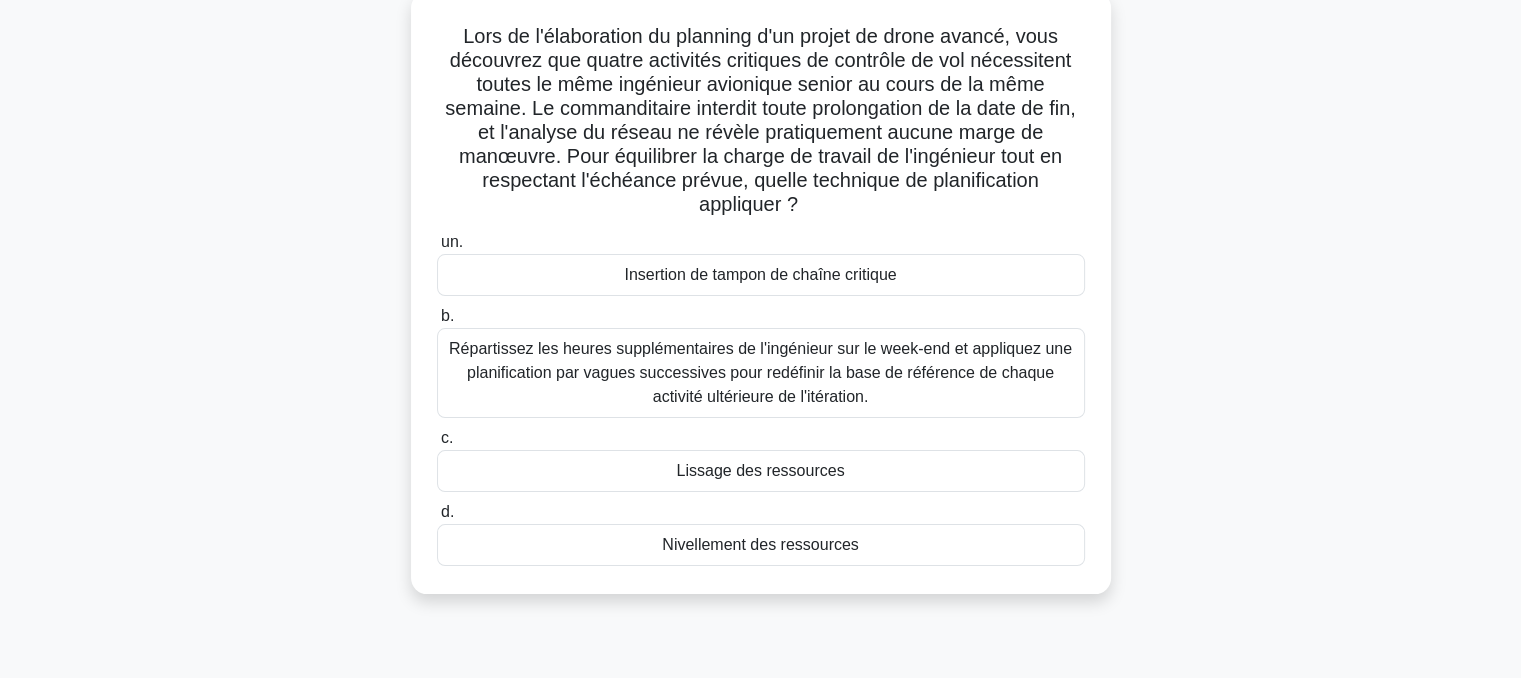 click on "Lissage des ressources" at bounding box center [760, 470] 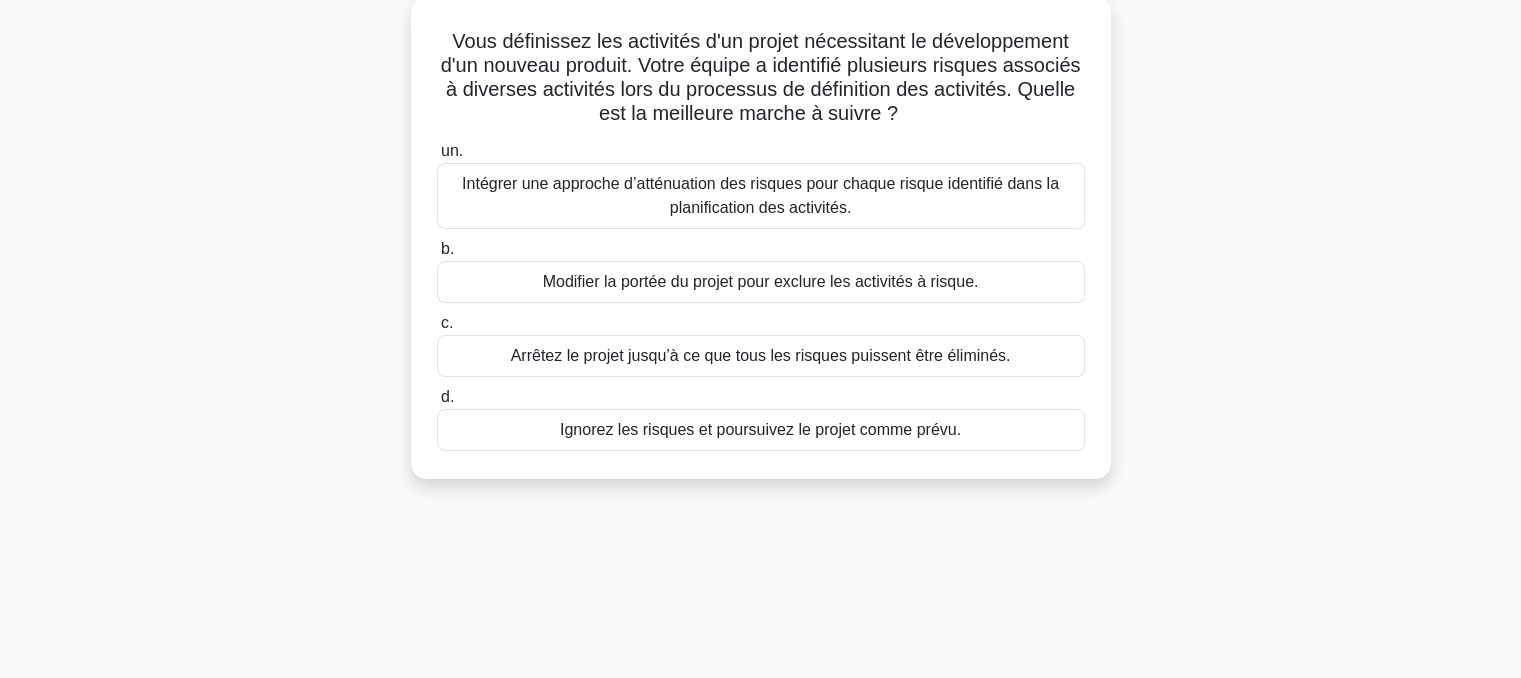 scroll, scrollTop: 0, scrollLeft: 0, axis: both 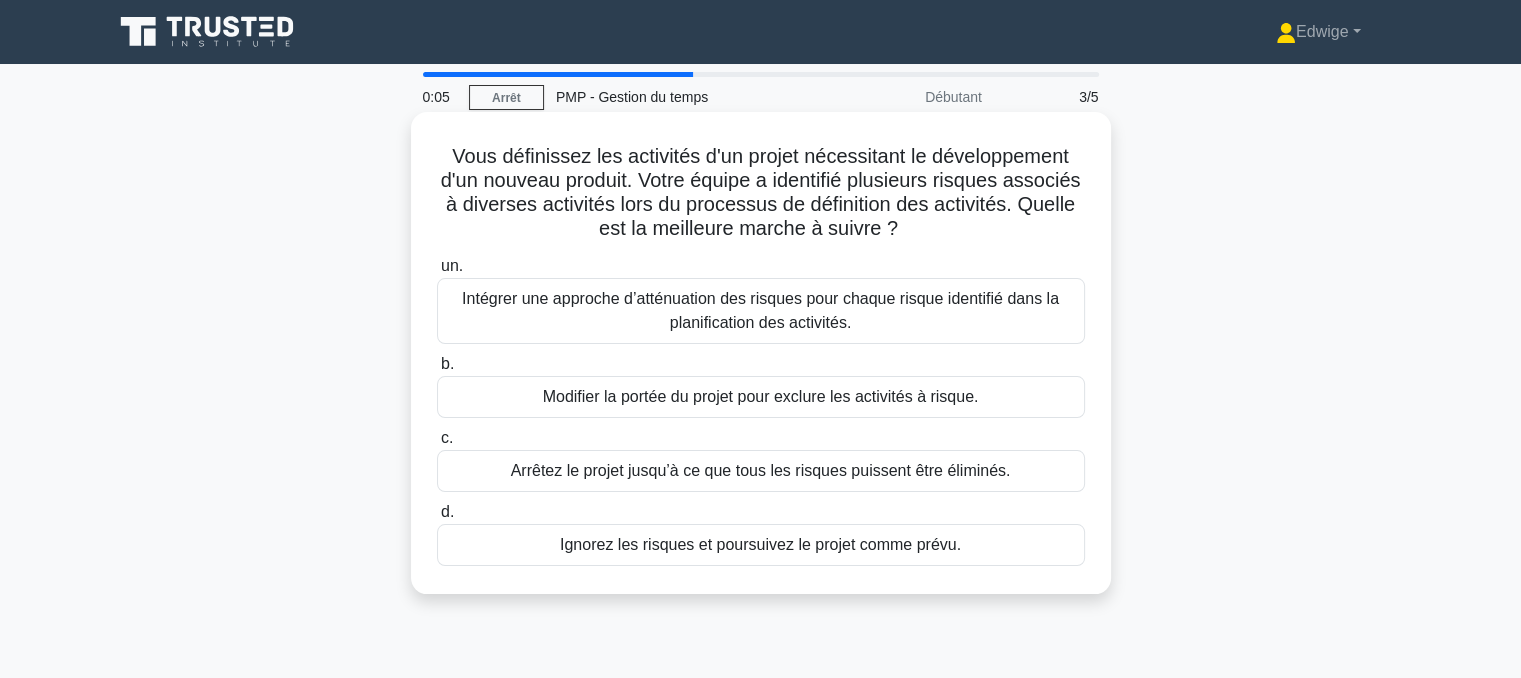 click on "Intégrer une approche d’atténuation des risques pour chaque risque identifié dans la planification des activités." at bounding box center (760, 310) 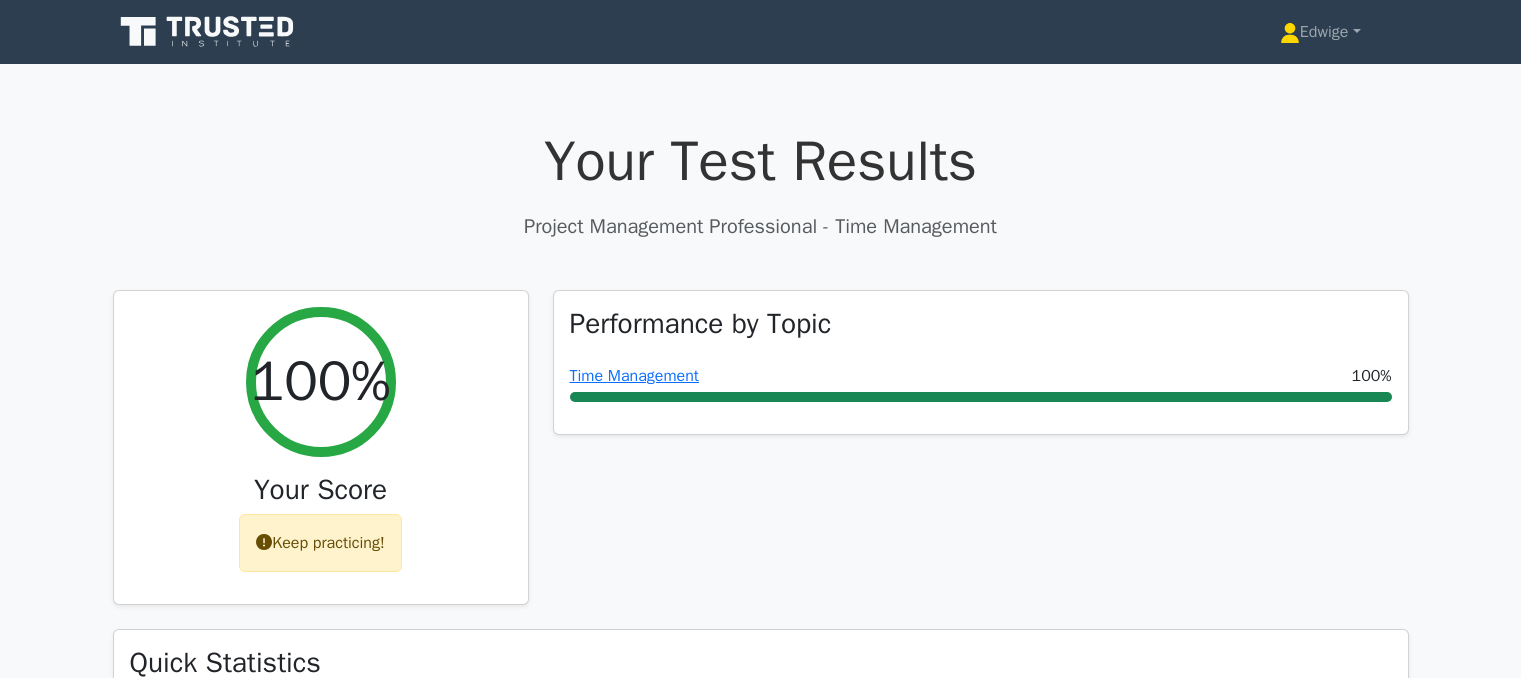 scroll, scrollTop: 0, scrollLeft: 0, axis: both 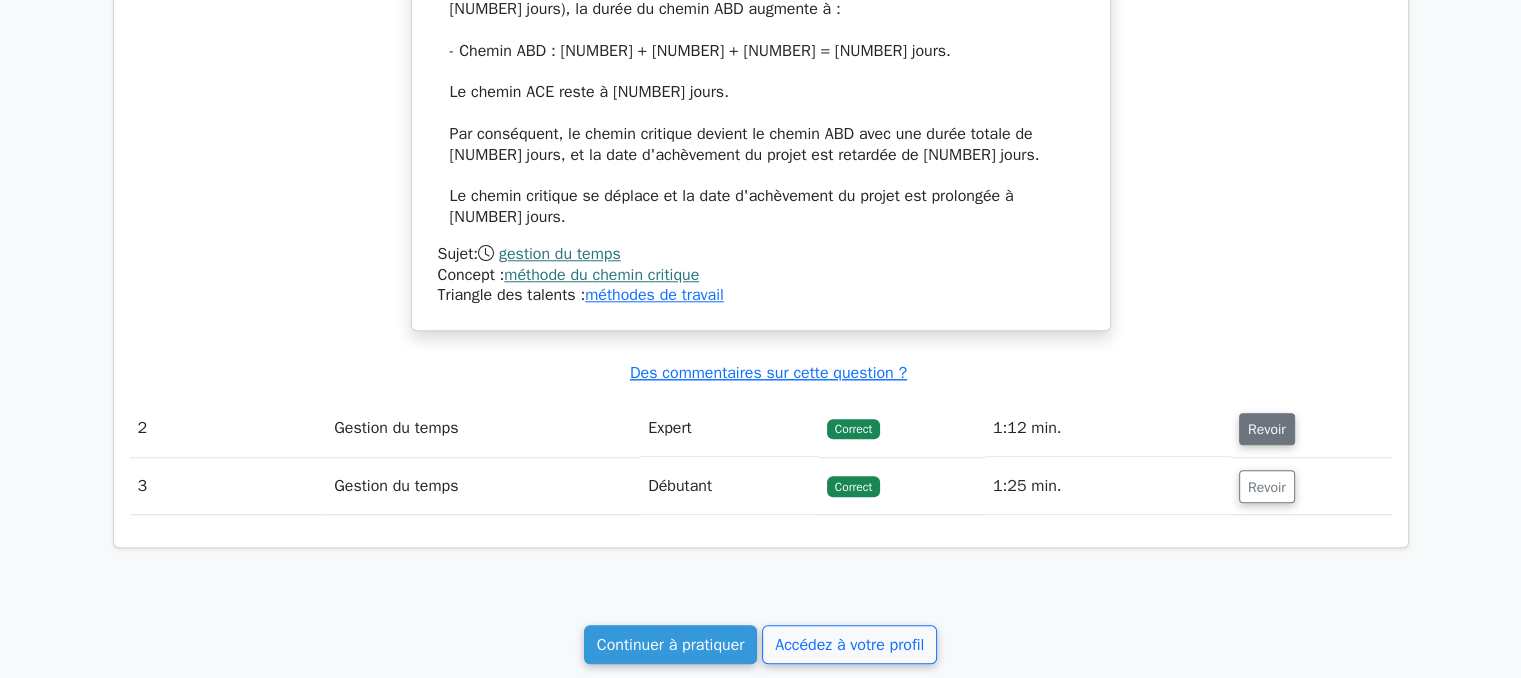 click on "Revoir" at bounding box center (1267, 429) 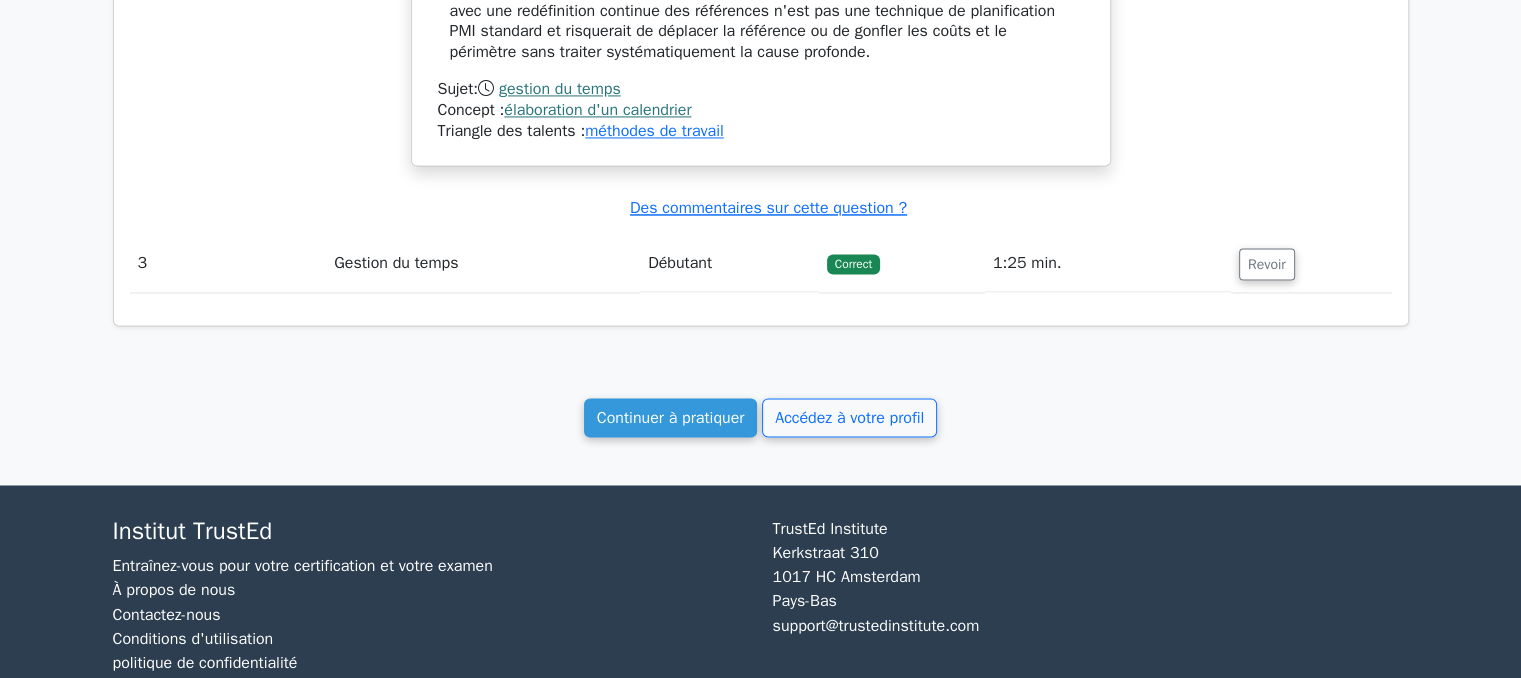 scroll, scrollTop: 3200, scrollLeft: 0, axis: vertical 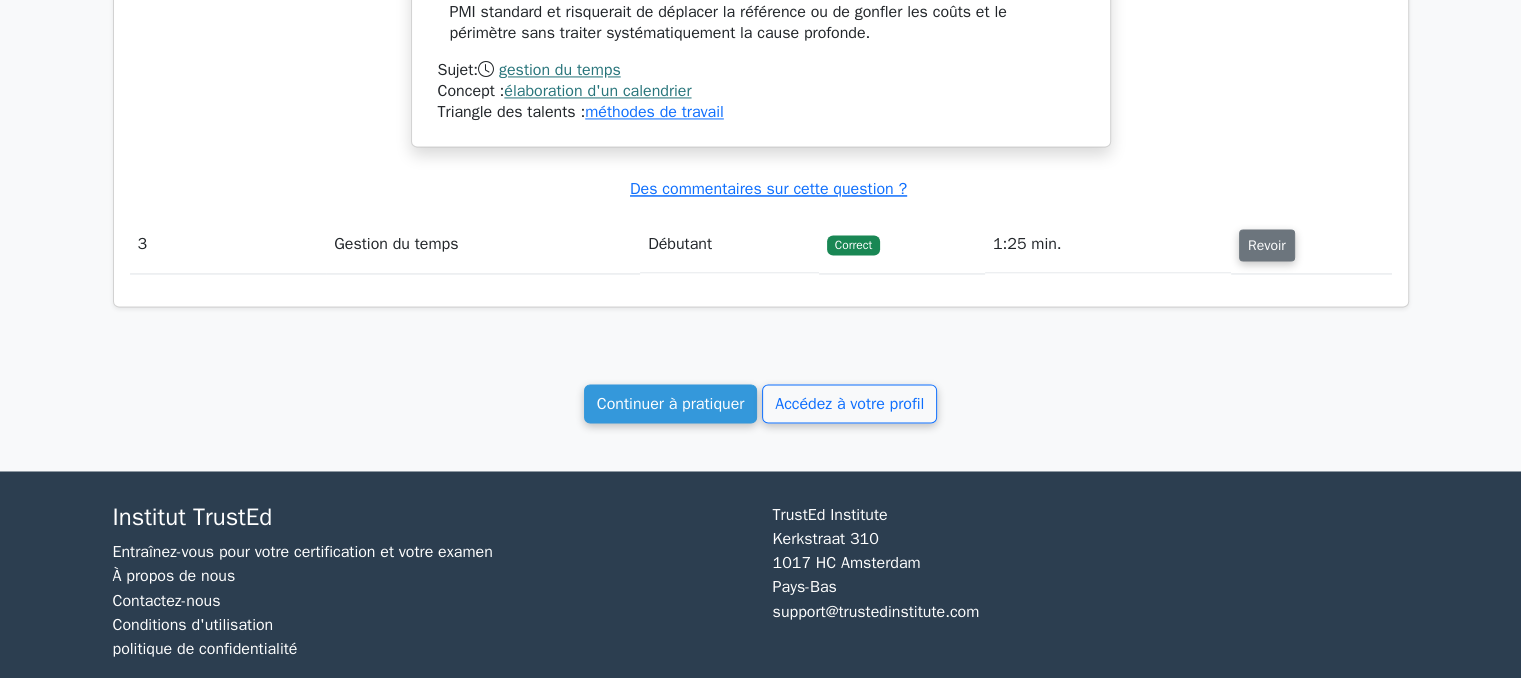 click on "Revoir" at bounding box center [1267, 245] 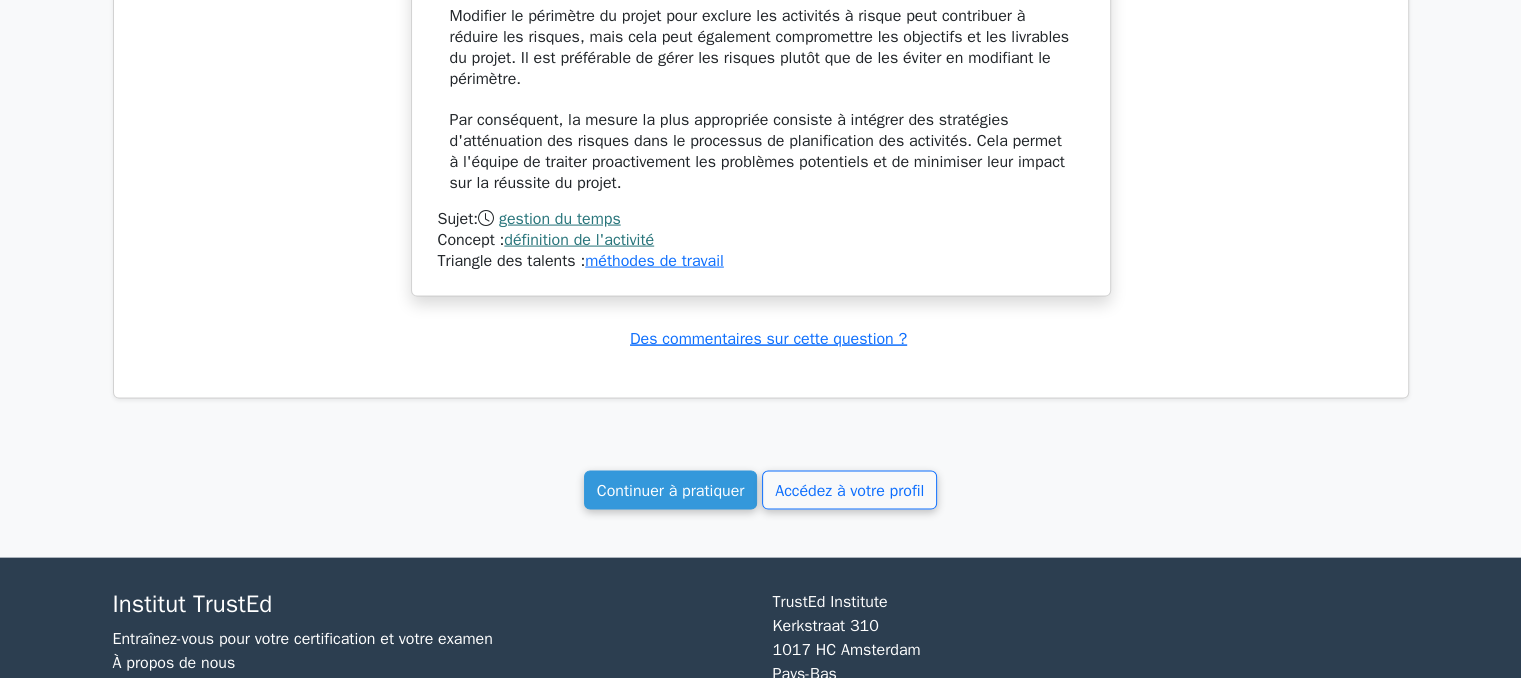 scroll, scrollTop: 4226, scrollLeft: 0, axis: vertical 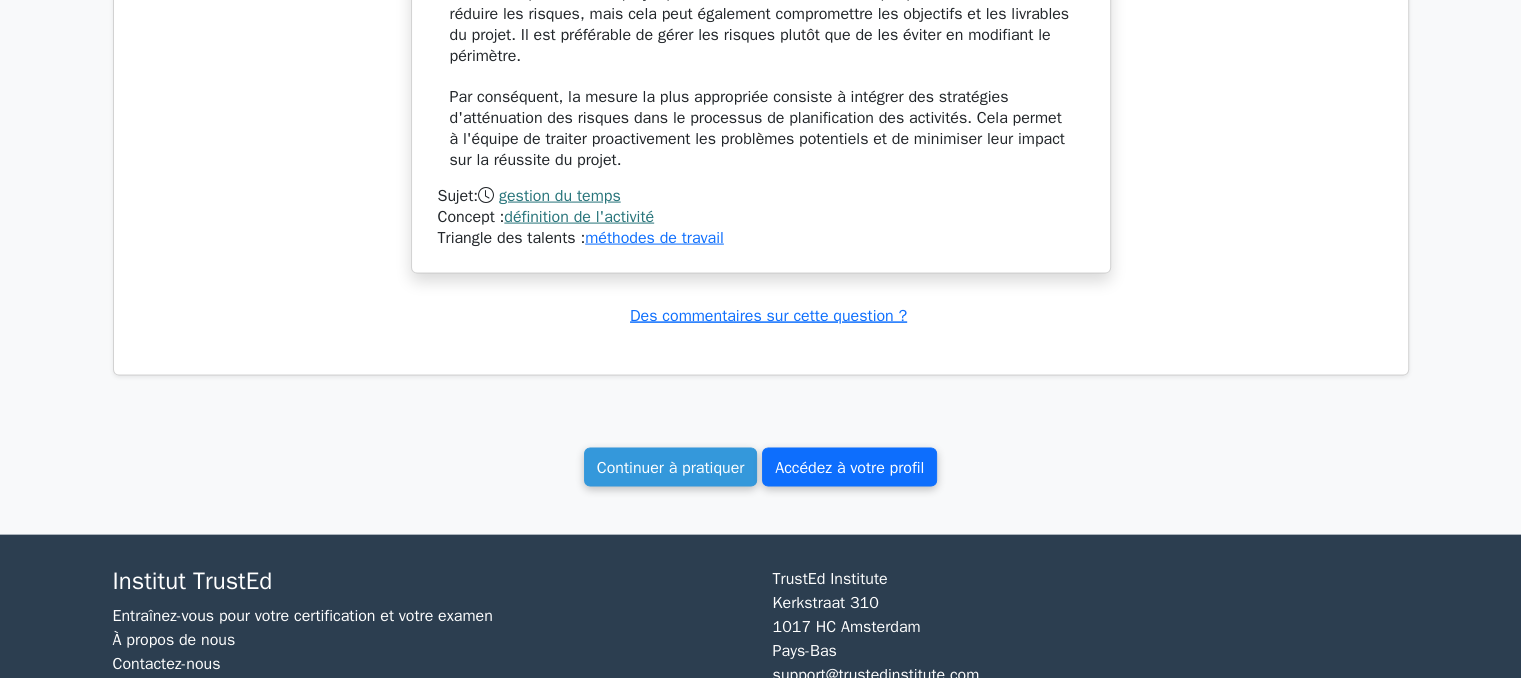 click on "Accédez à votre profil" at bounding box center [849, 468] 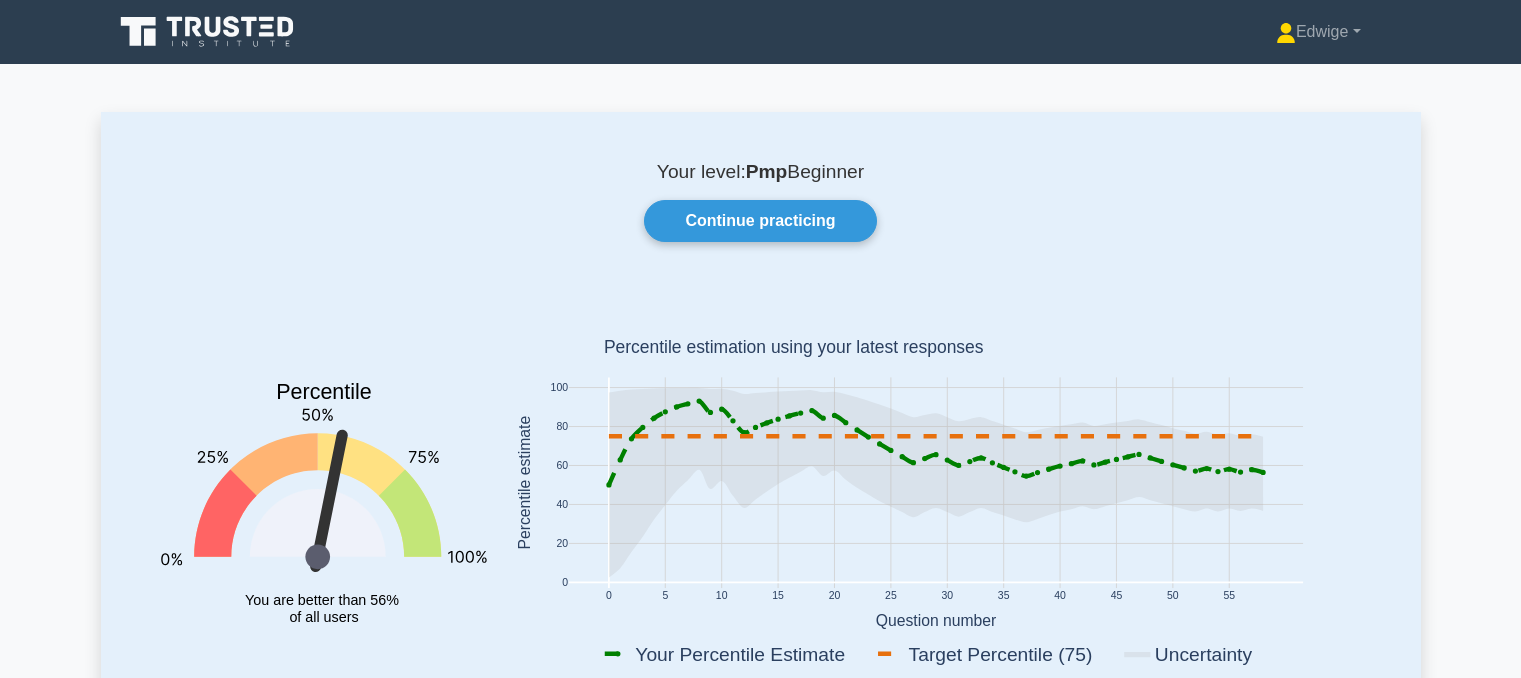scroll, scrollTop: 0, scrollLeft: 0, axis: both 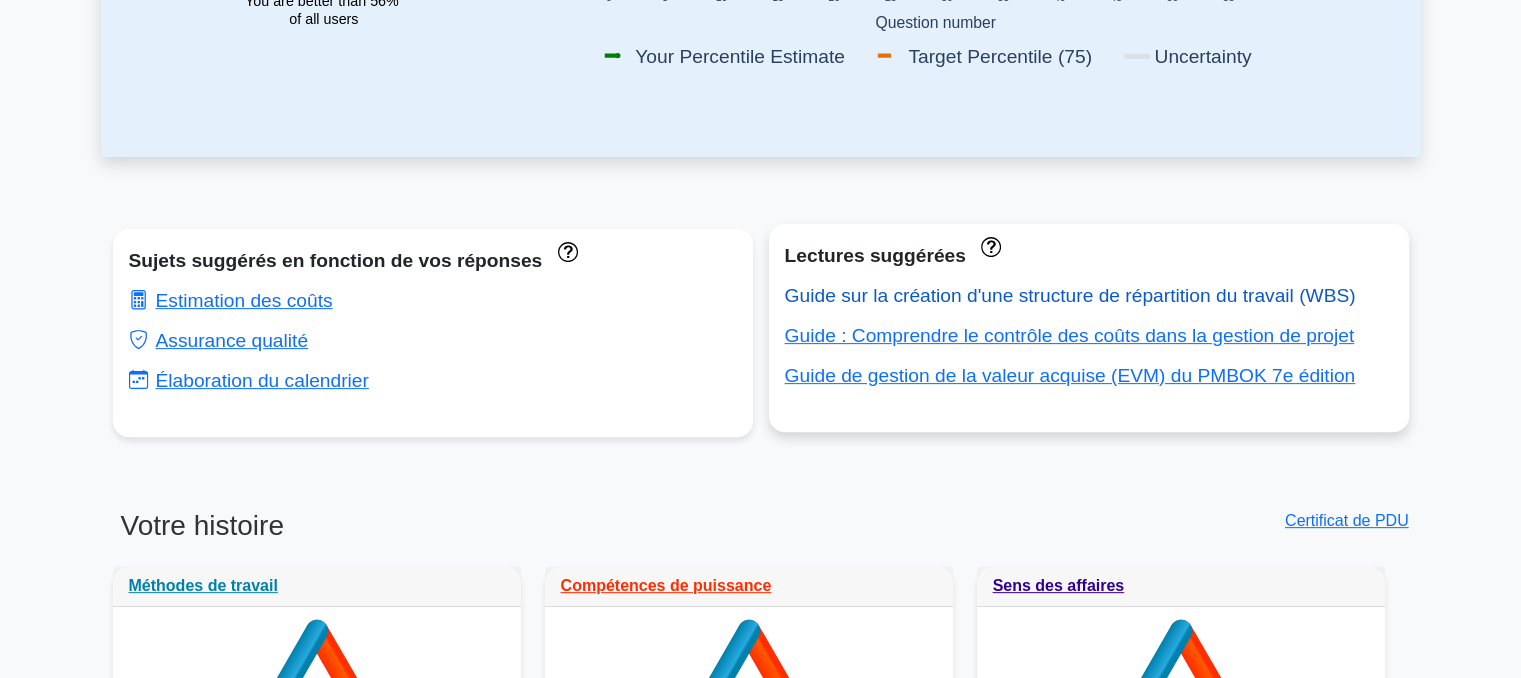 click on "Guide sur la création d'une structure de répartition du travail (WBS)" at bounding box center [1070, 295] 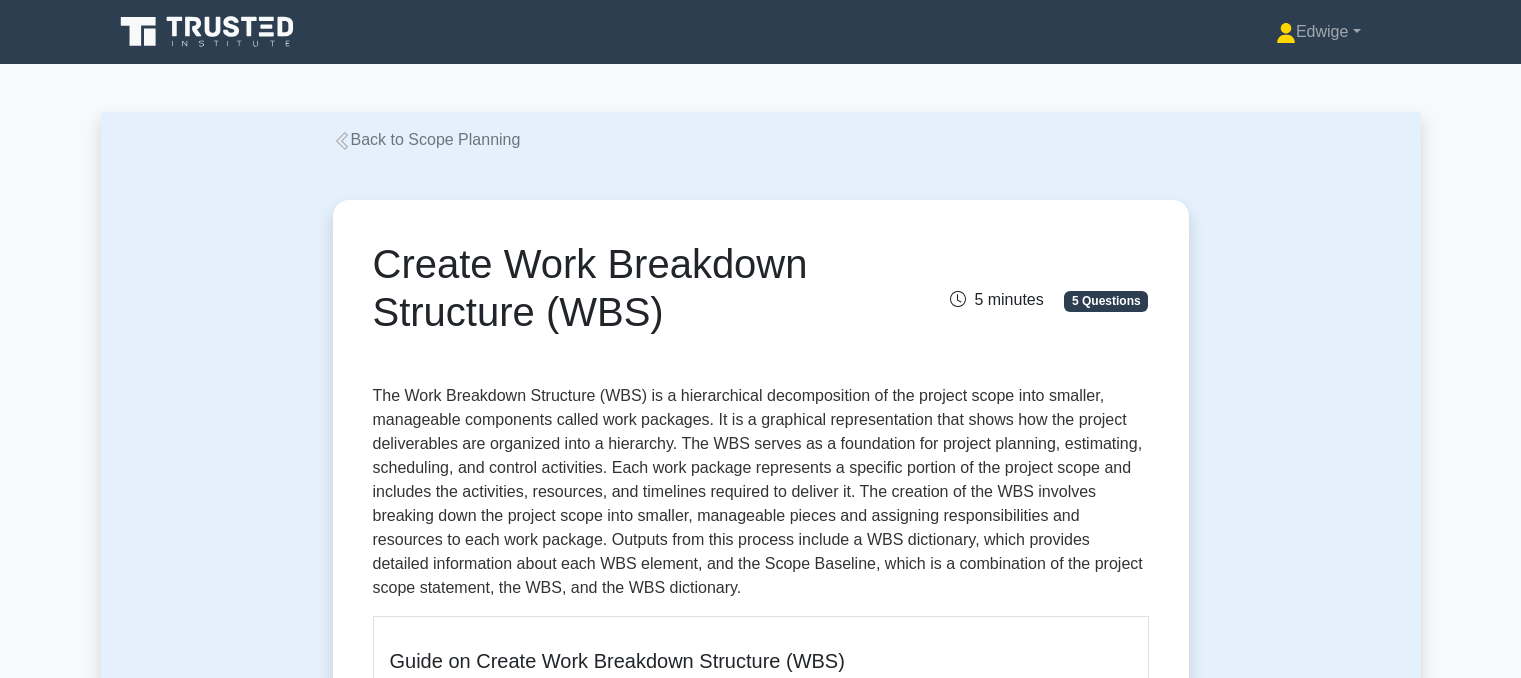 scroll, scrollTop: 0, scrollLeft: 0, axis: both 